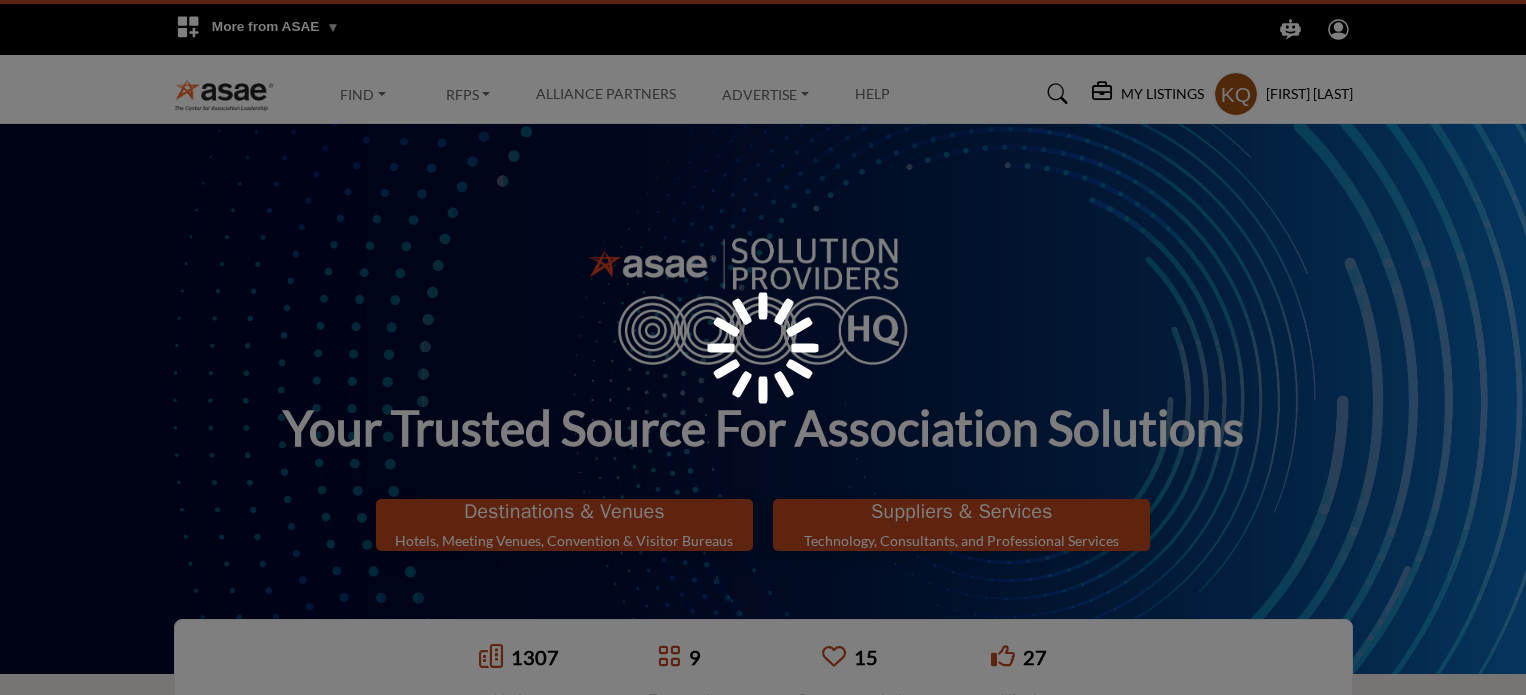 scroll, scrollTop: 0, scrollLeft: 0, axis: both 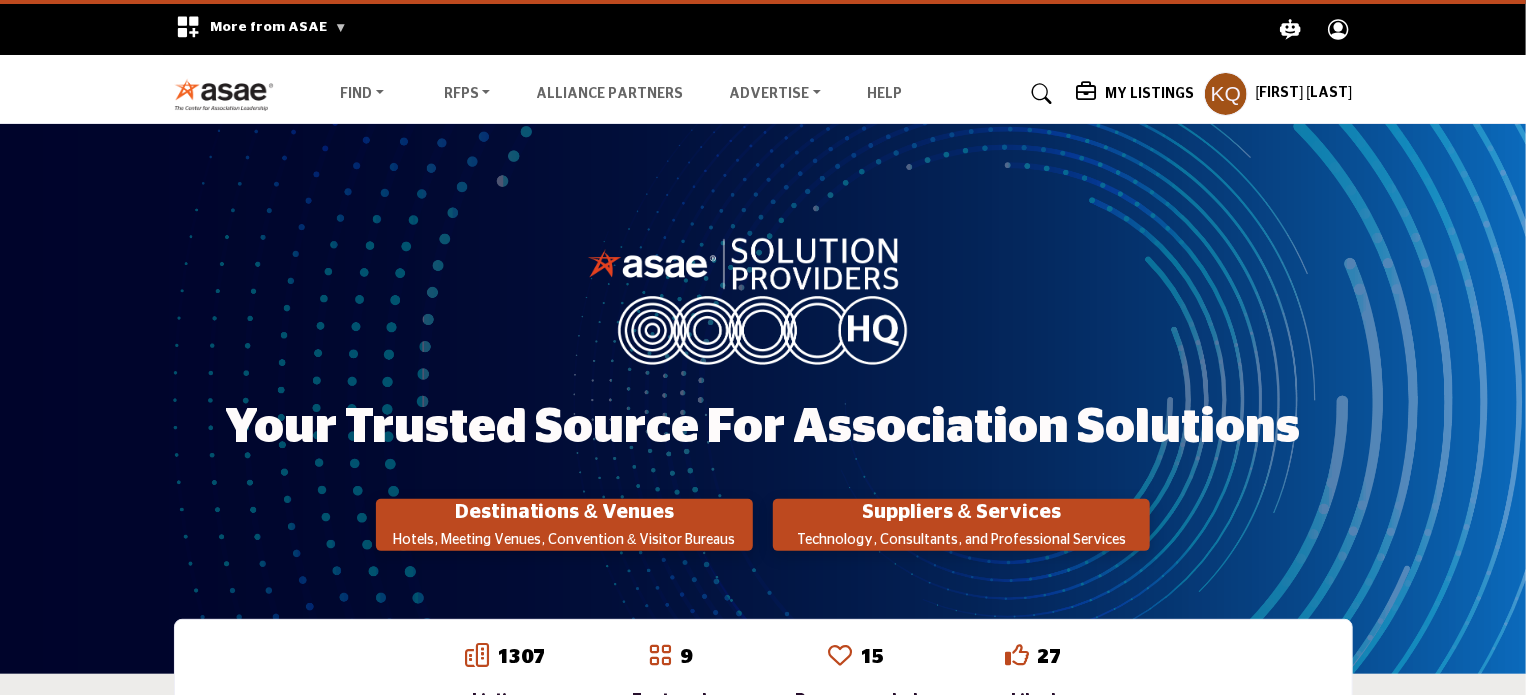 click on "Suppliers & Services
Technology, Consultants, and Professional Services" at bounding box center (564, 525) 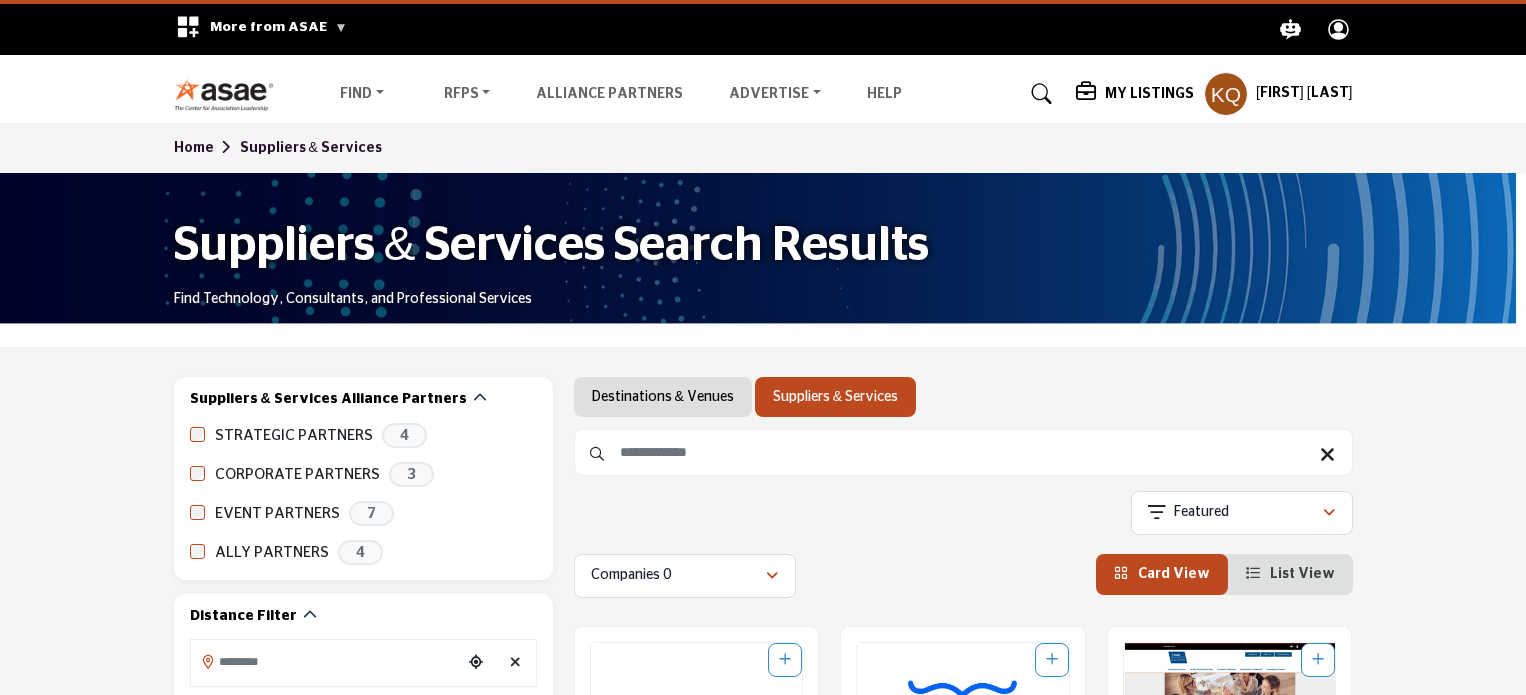 scroll, scrollTop: 0, scrollLeft: 0, axis: both 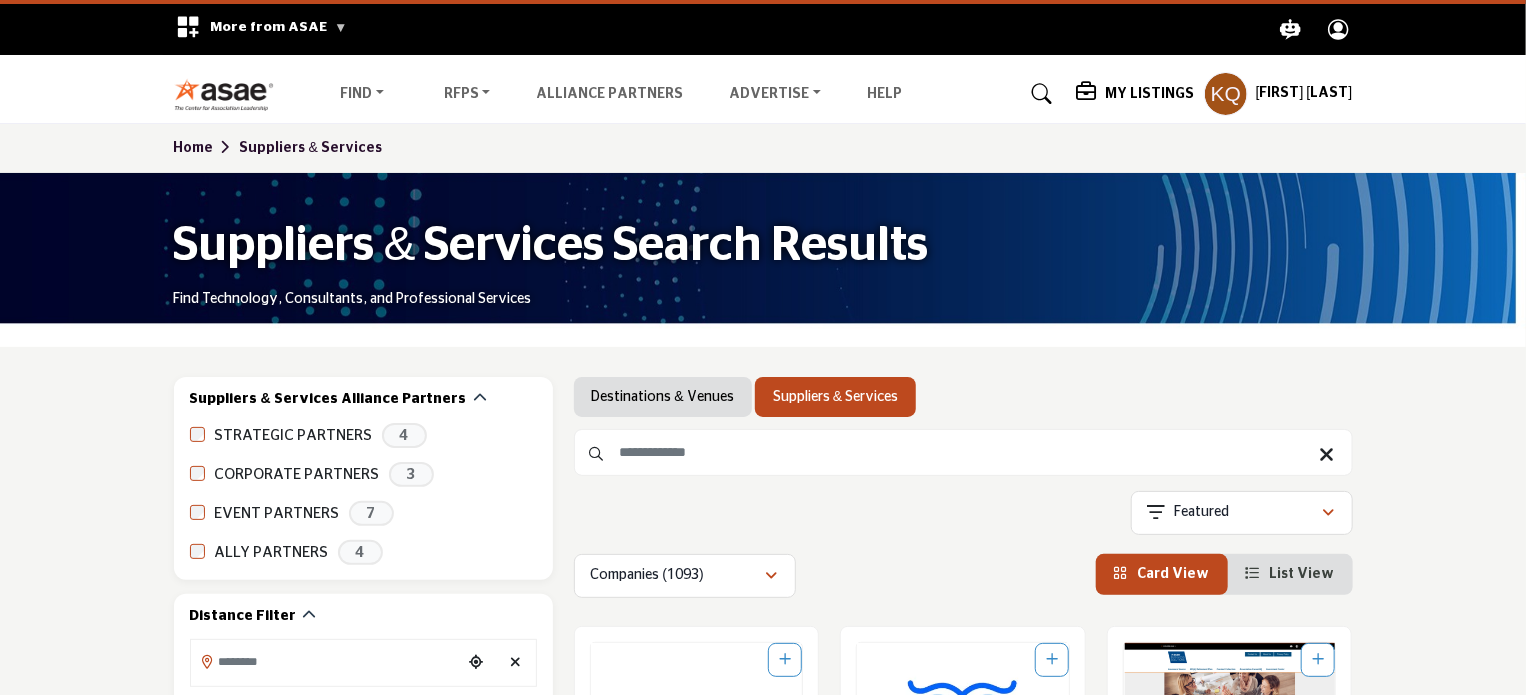 click on "My Listings" at bounding box center (1149, 94) 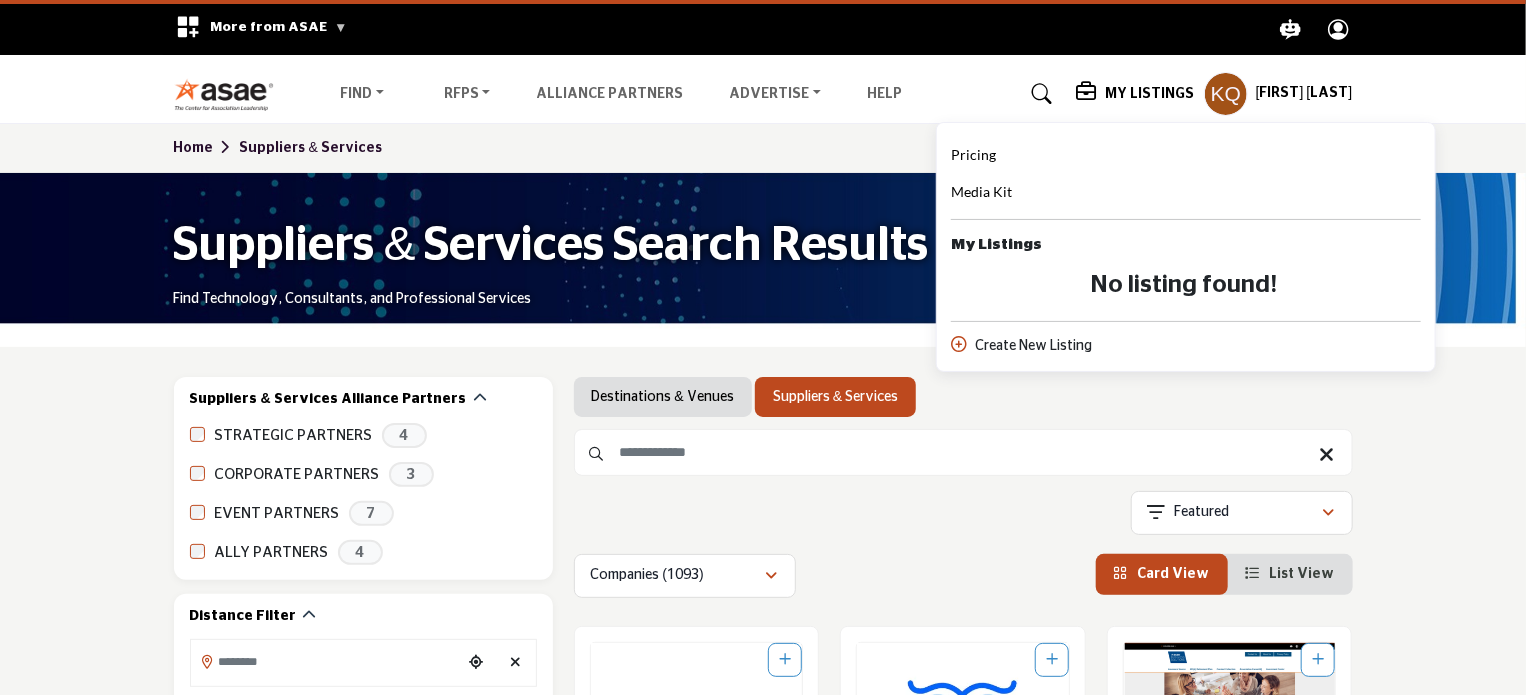 drag, startPoint x: 820, startPoint y: 399, endPoint x: 636, endPoint y: 455, distance: 192.33304 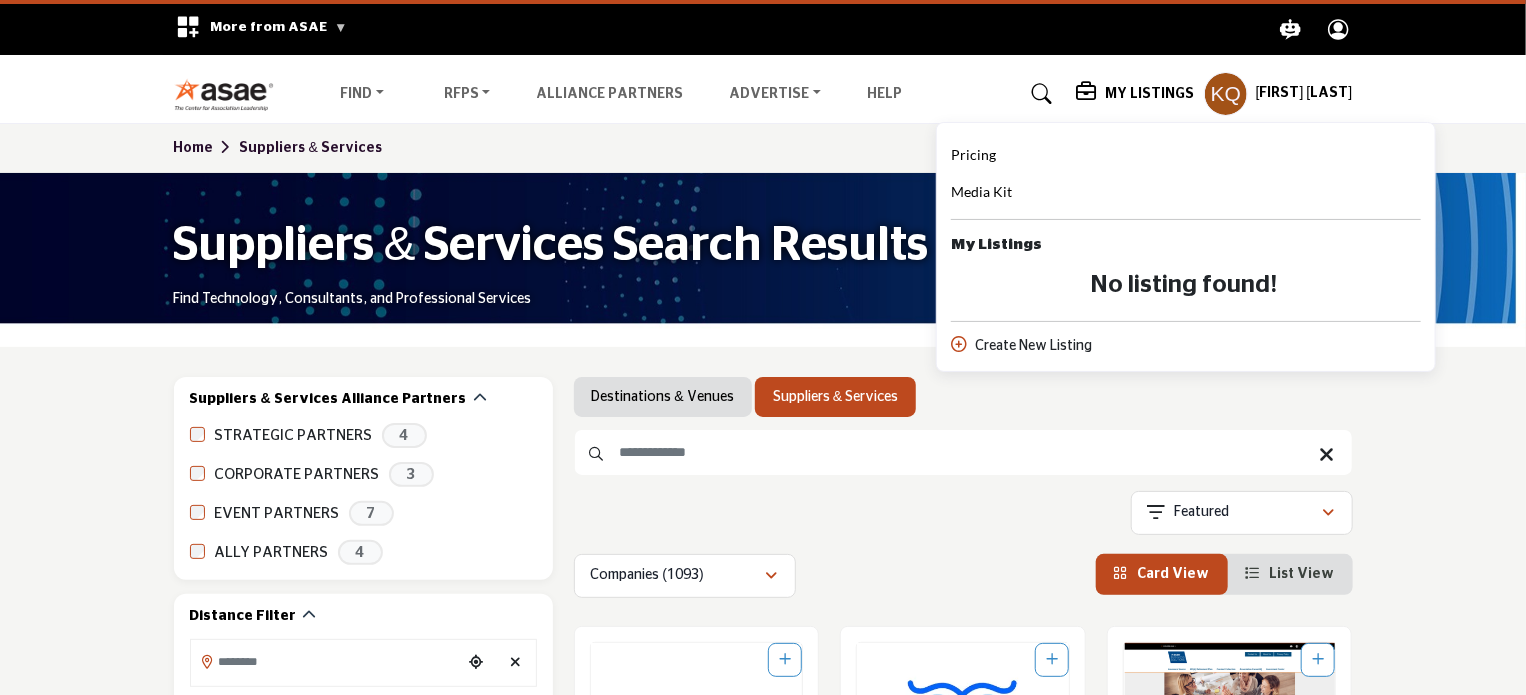 click at bounding box center (963, 452) 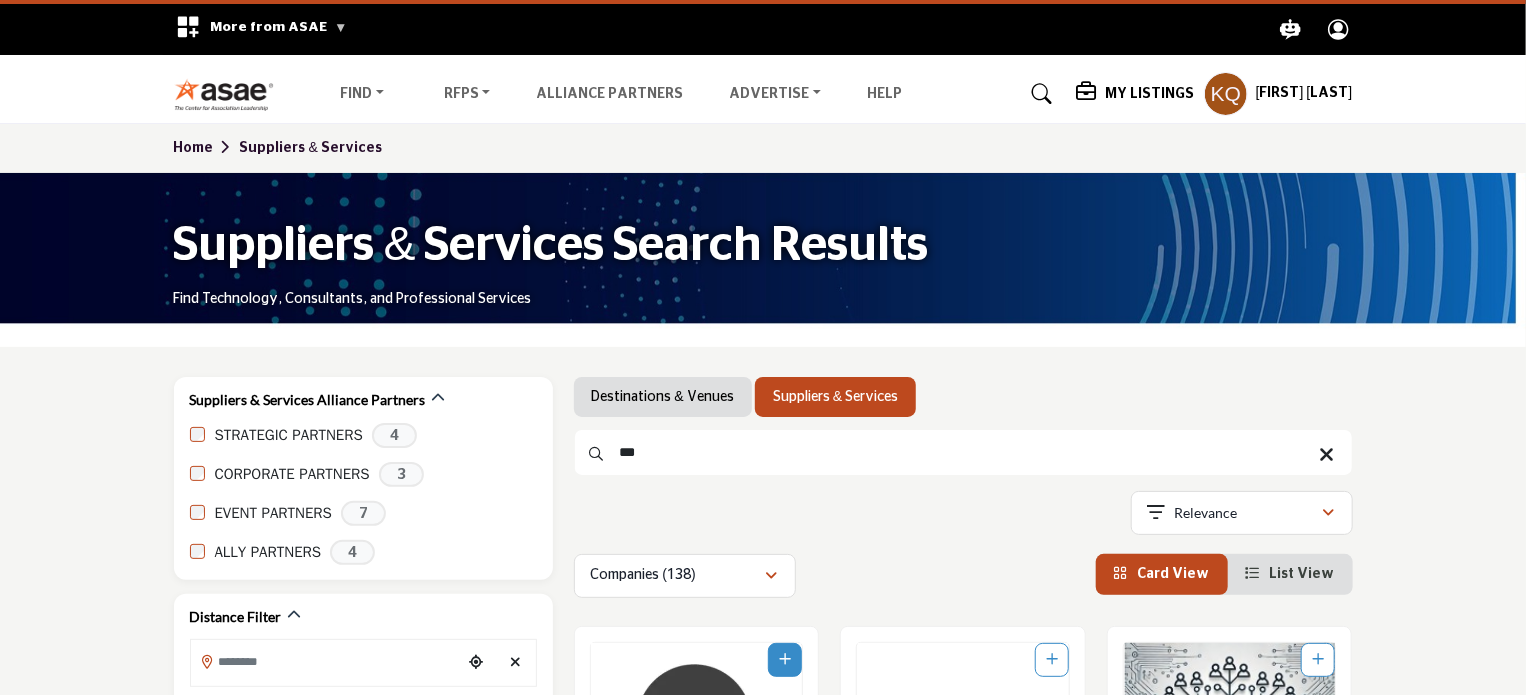 type on "***" 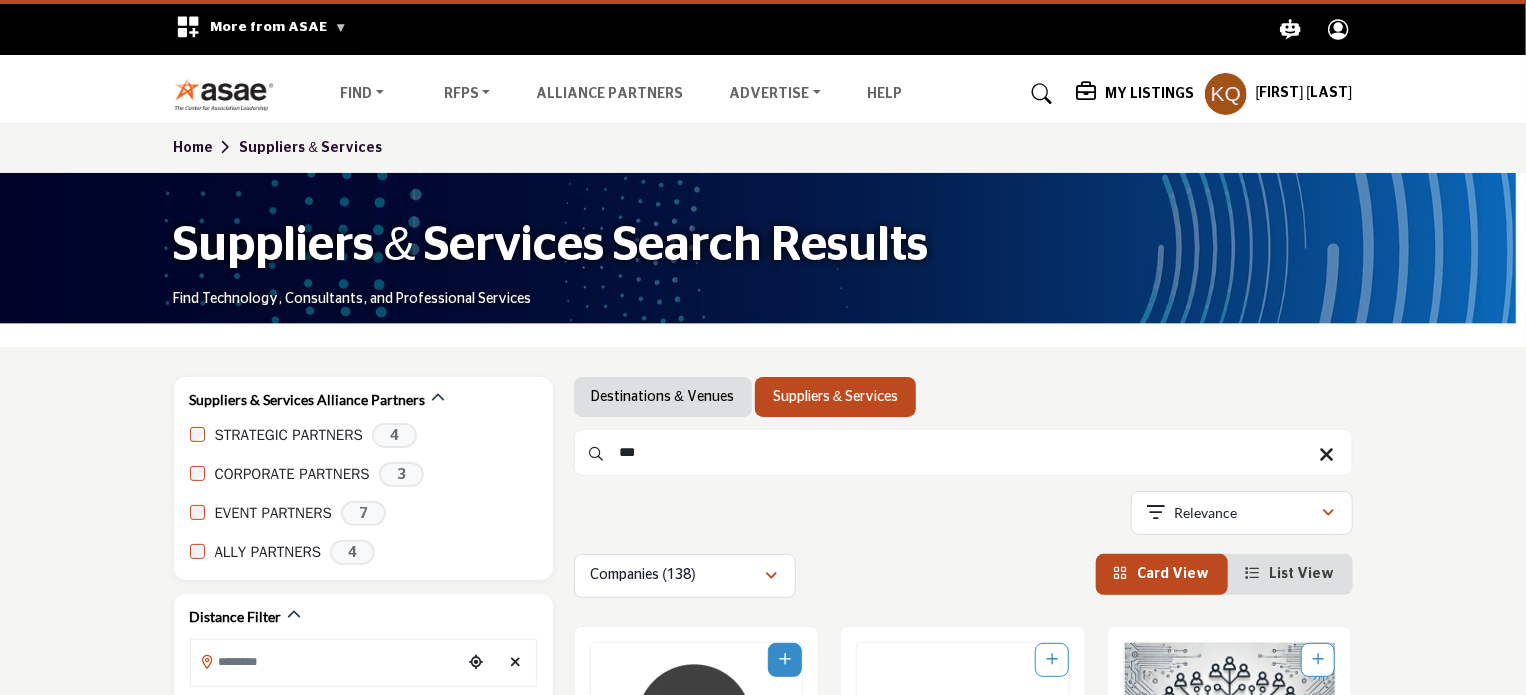 click at bounding box center [697, 748] 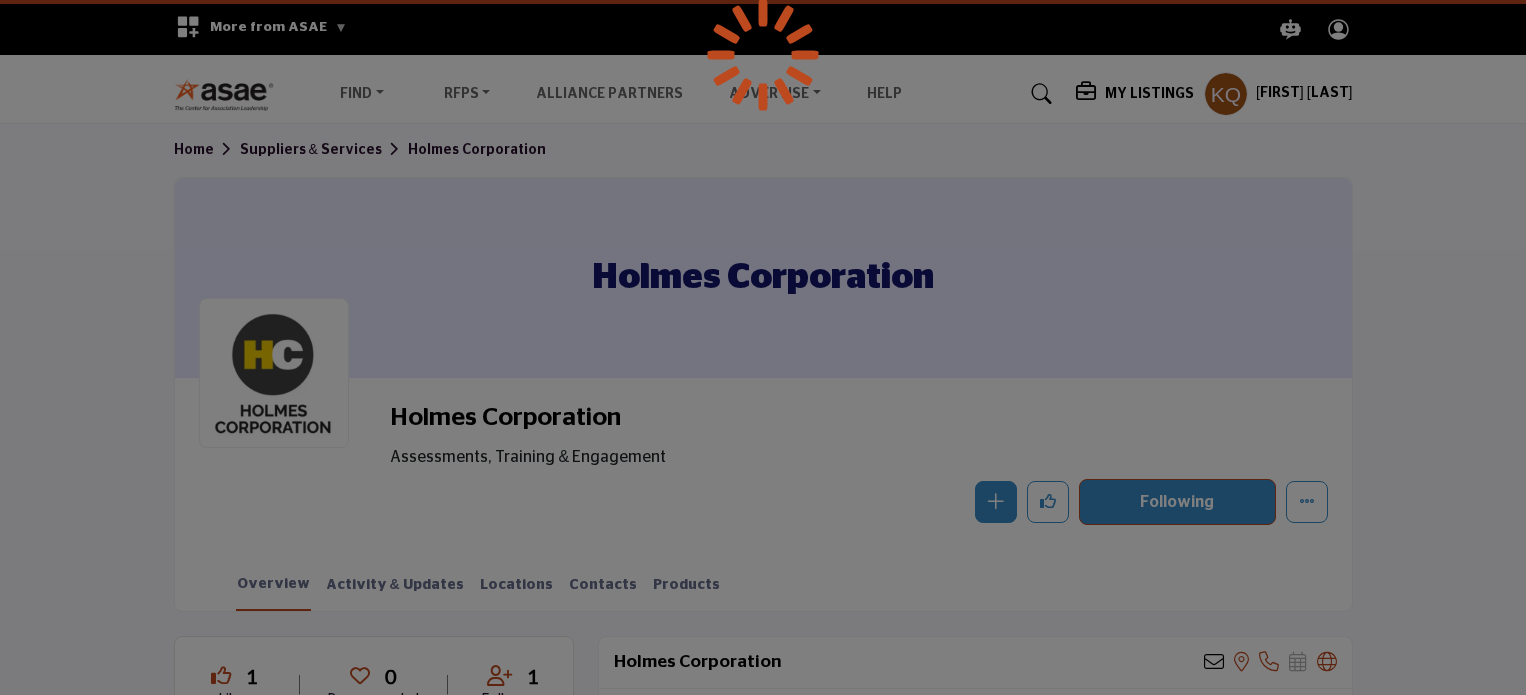 scroll, scrollTop: 0, scrollLeft: 0, axis: both 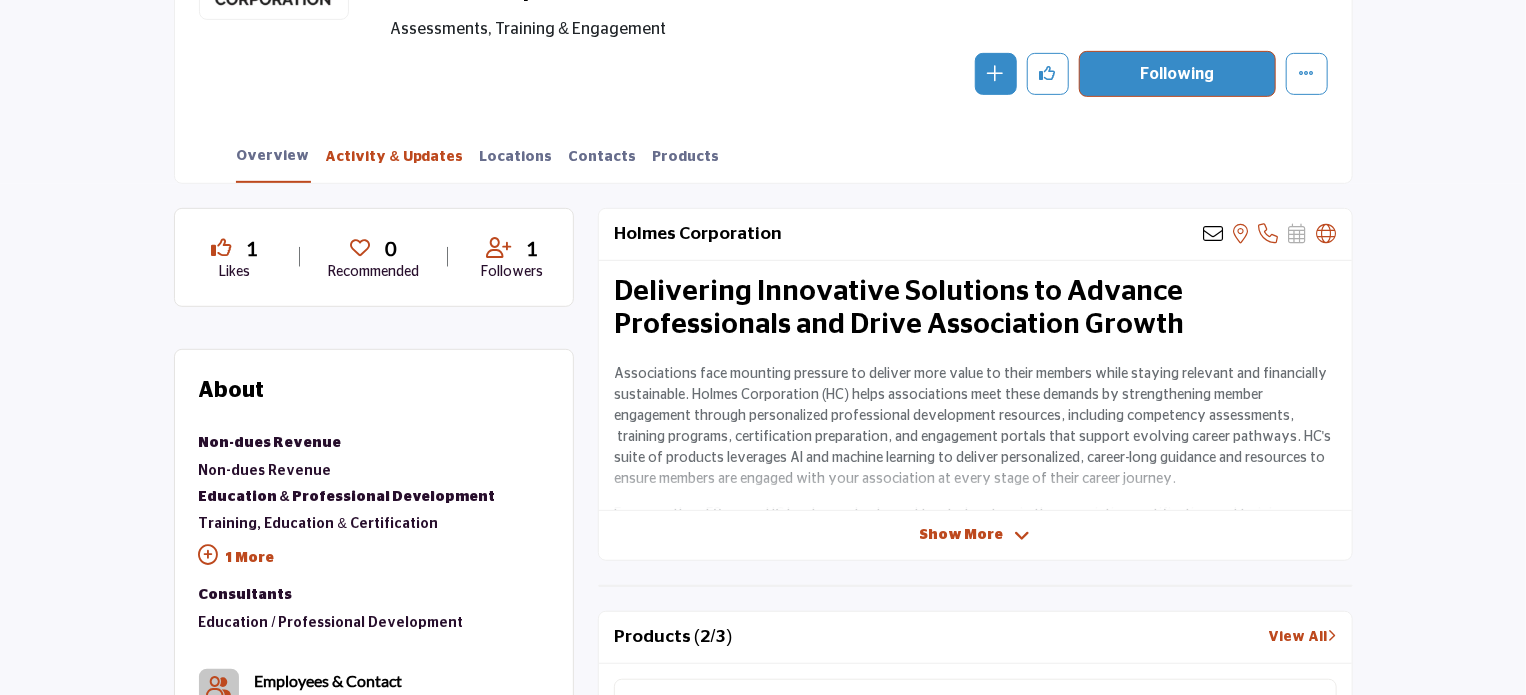 click on "Activity & Updates" at bounding box center [395, 164] 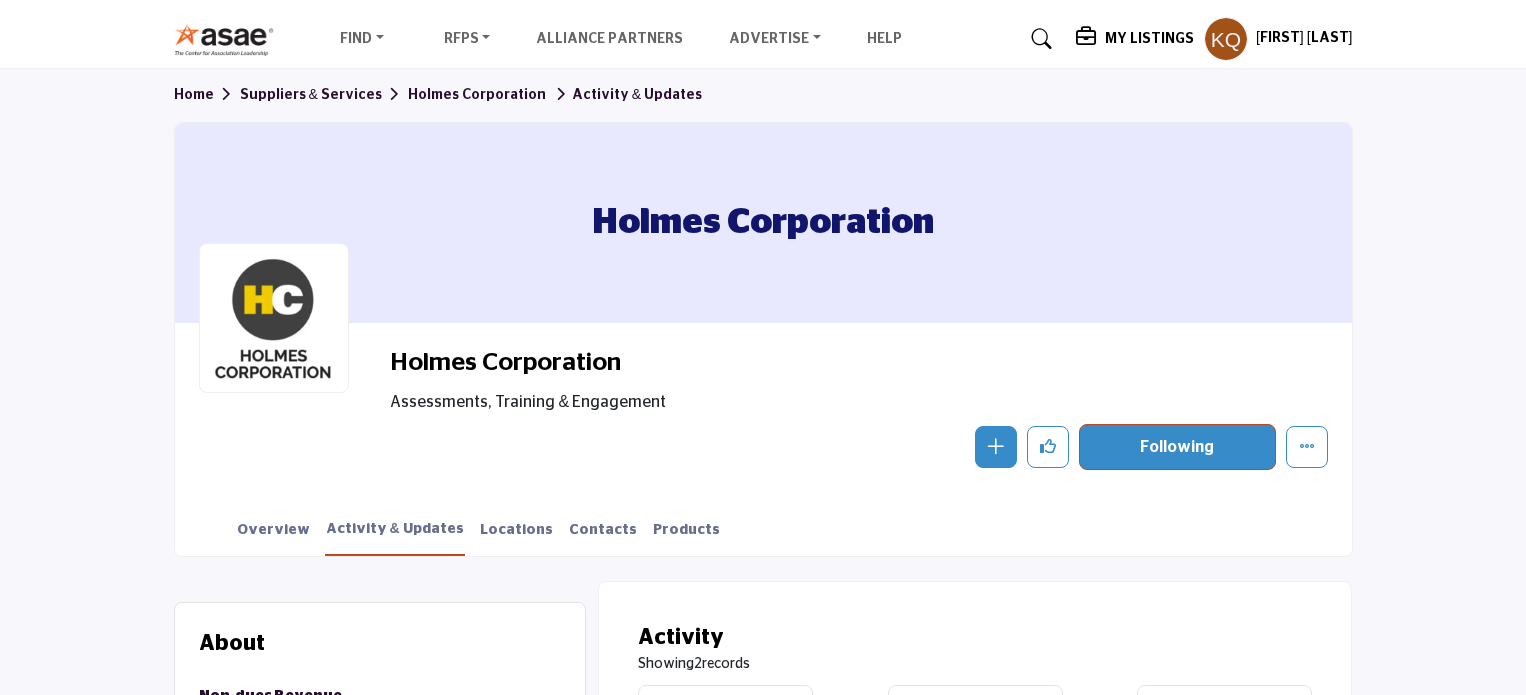 scroll, scrollTop: 0, scrollLeft: 0, axis: both 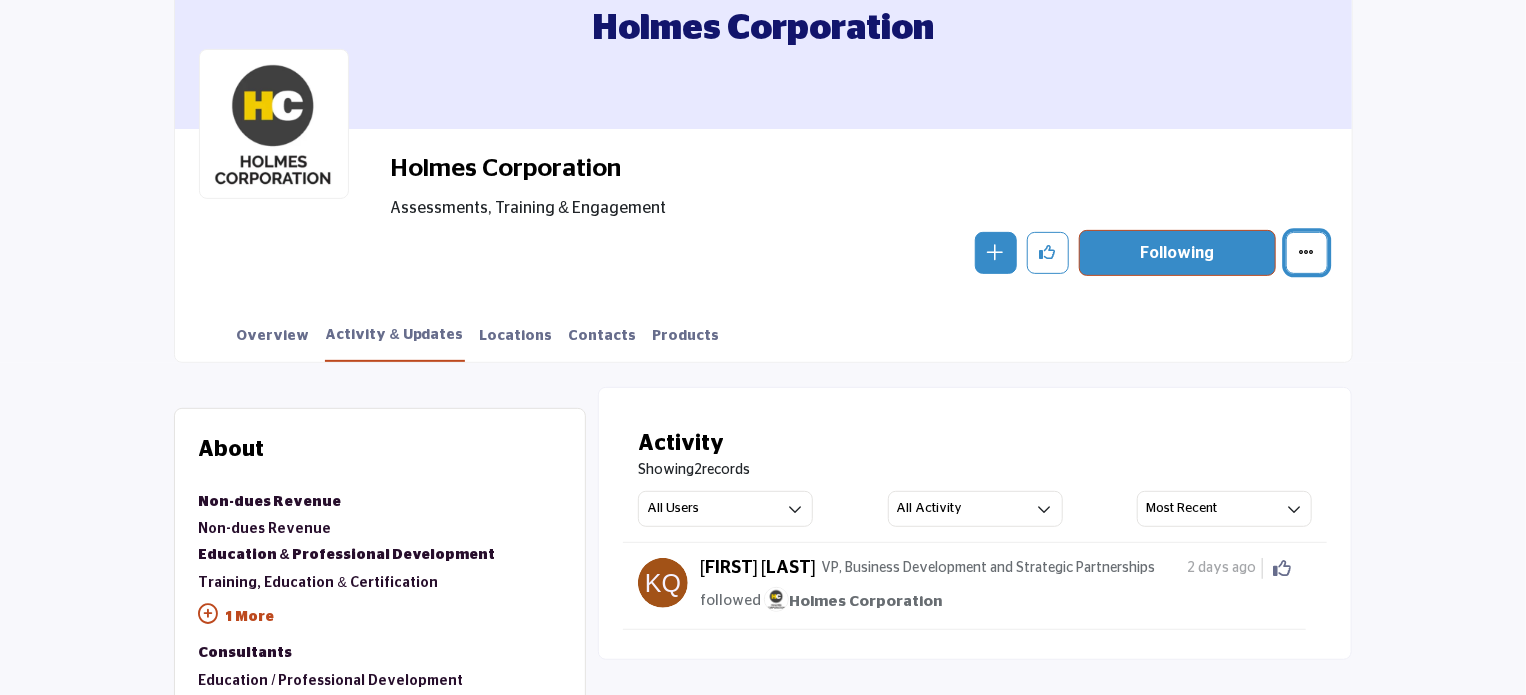 click at bounding box center [1307, 253] 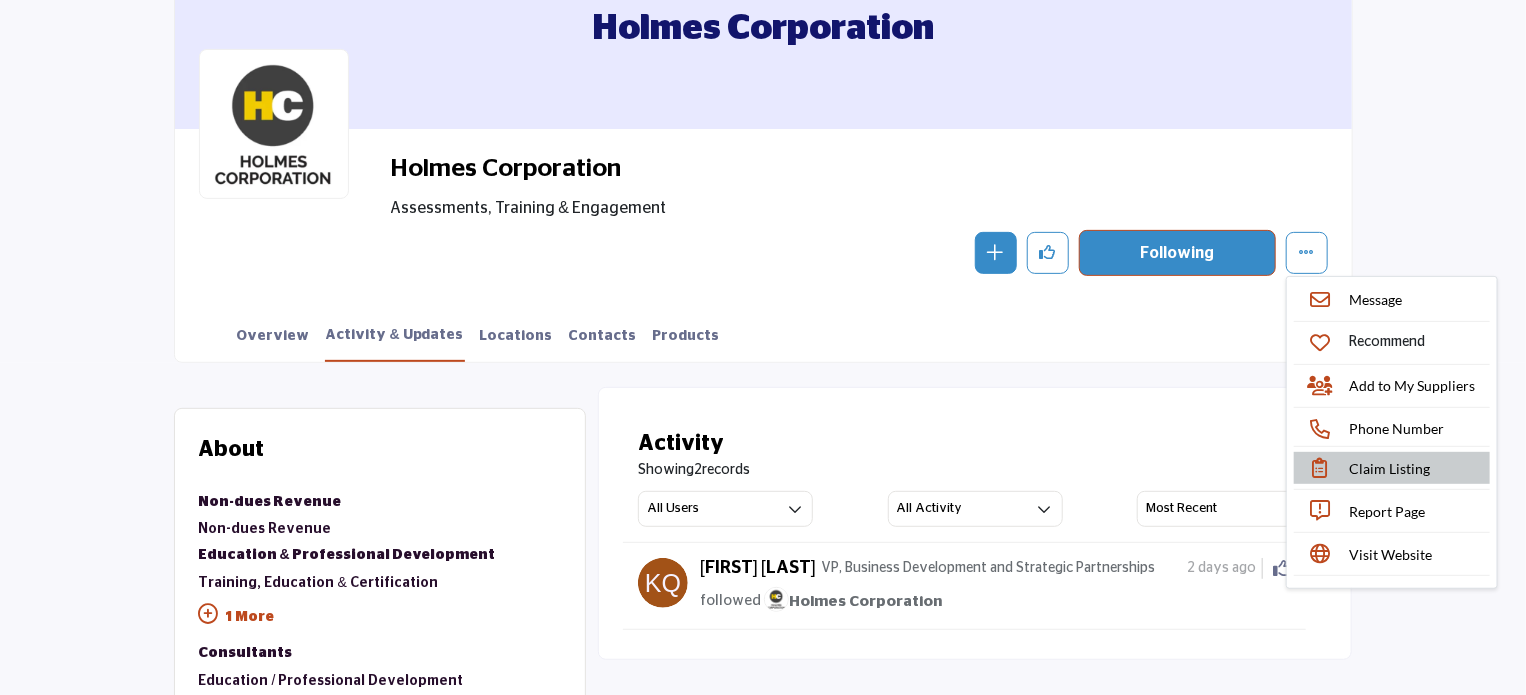 click on "Claim Listing" at bounding box center [1392, 468] 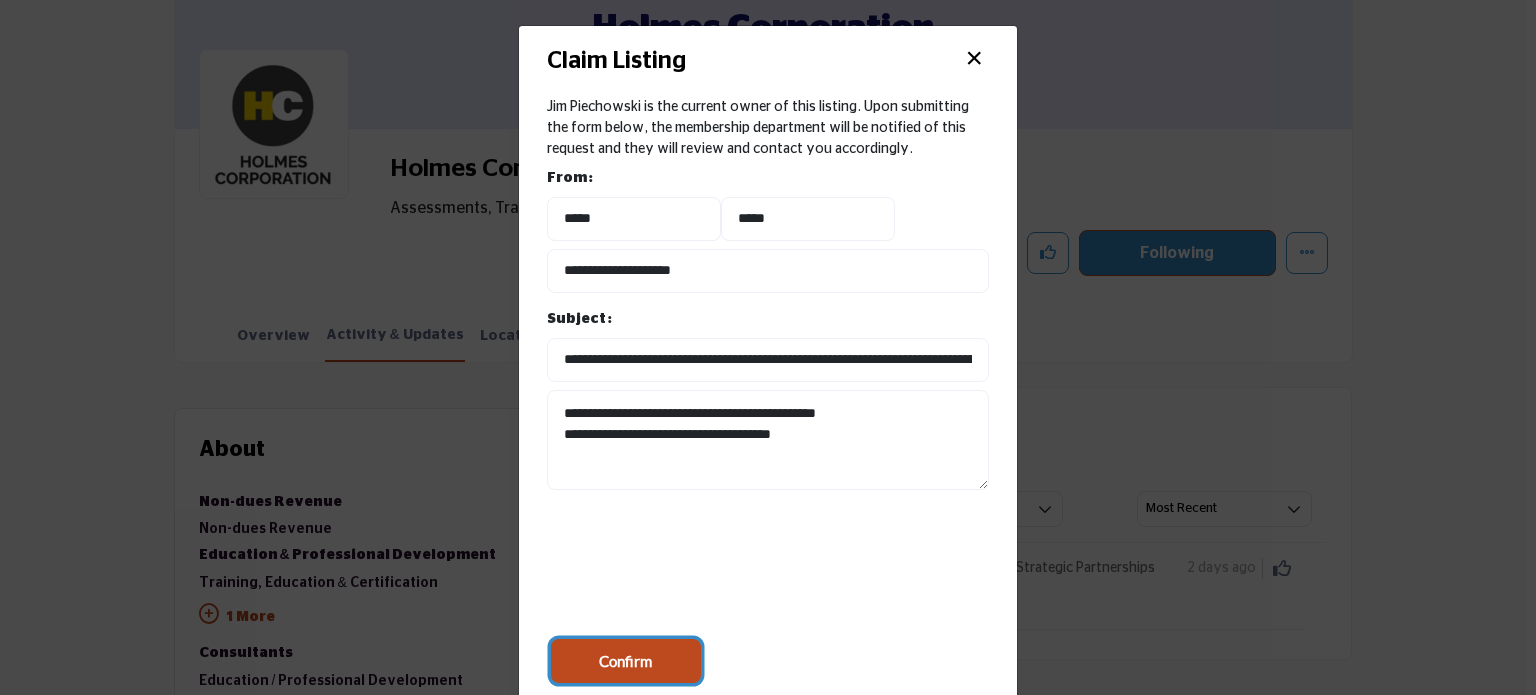 click on "Confirm" at bounding box center (625, 661) 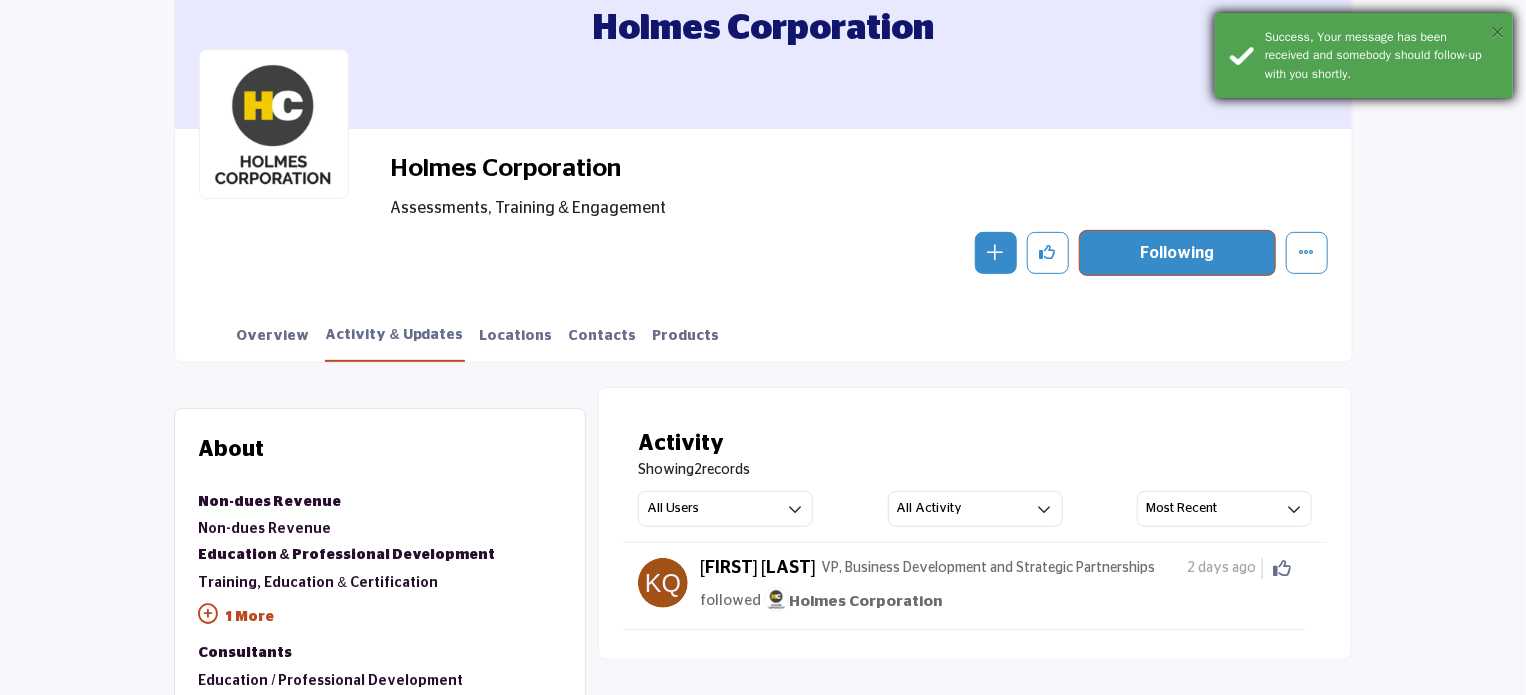 click on "×" at bounding box center [1498, 32] 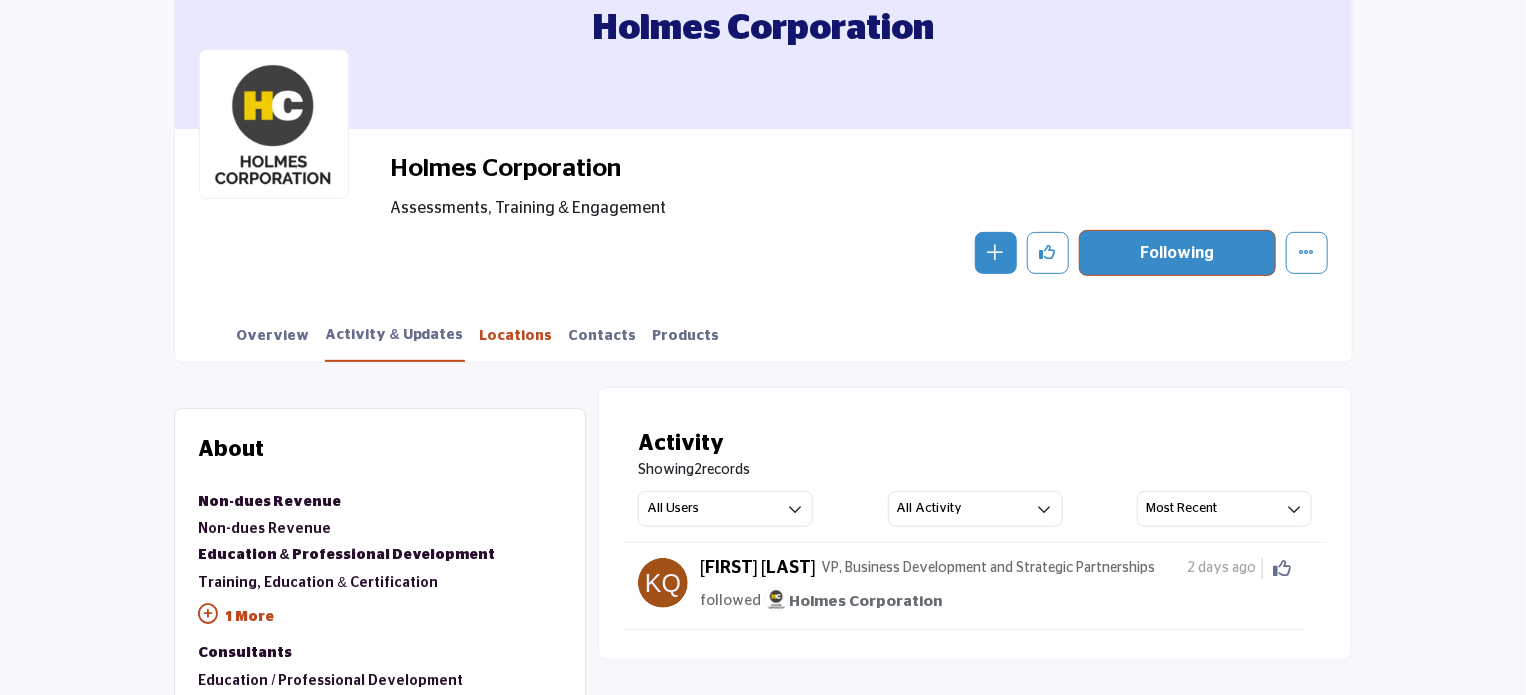 click on "Locations" at bounding box center (516, 343) 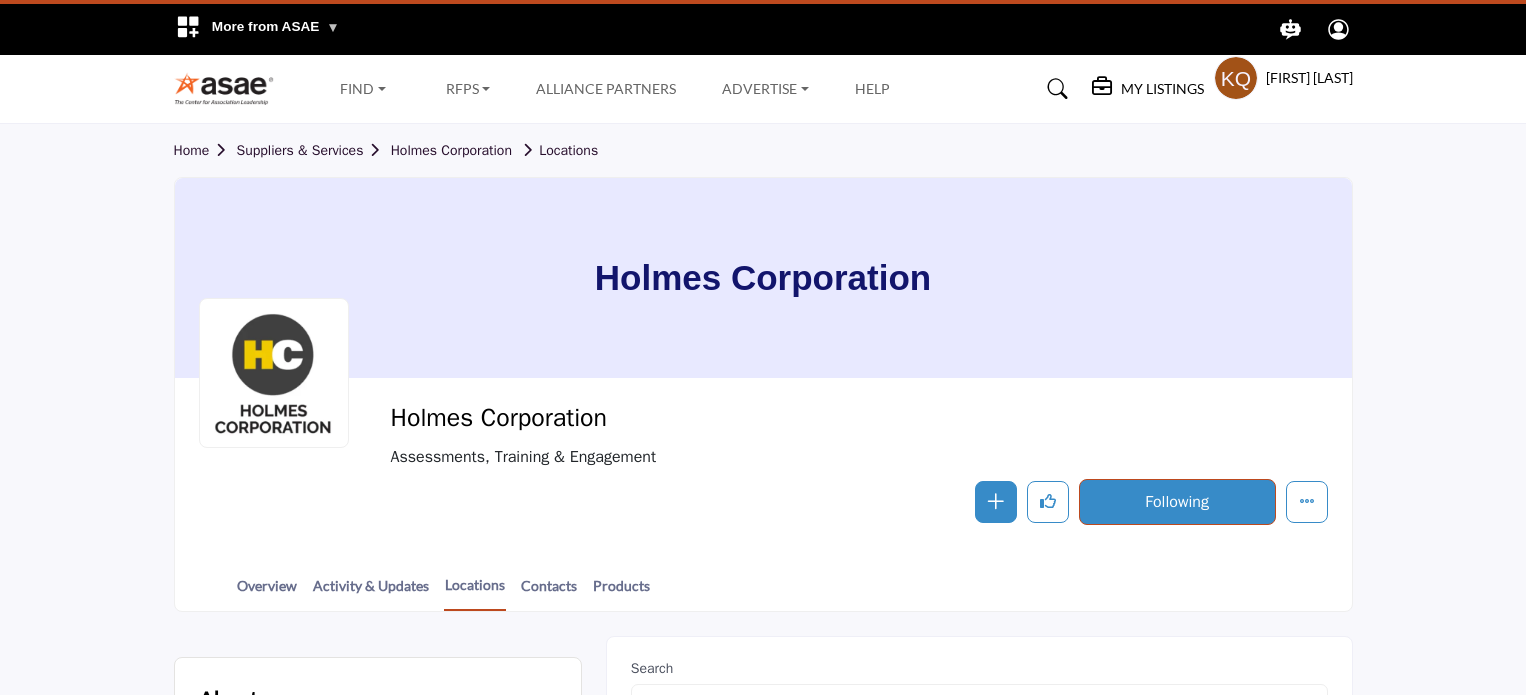 scroll, scrollTop: 0, scrollLeft: 0, axis: both 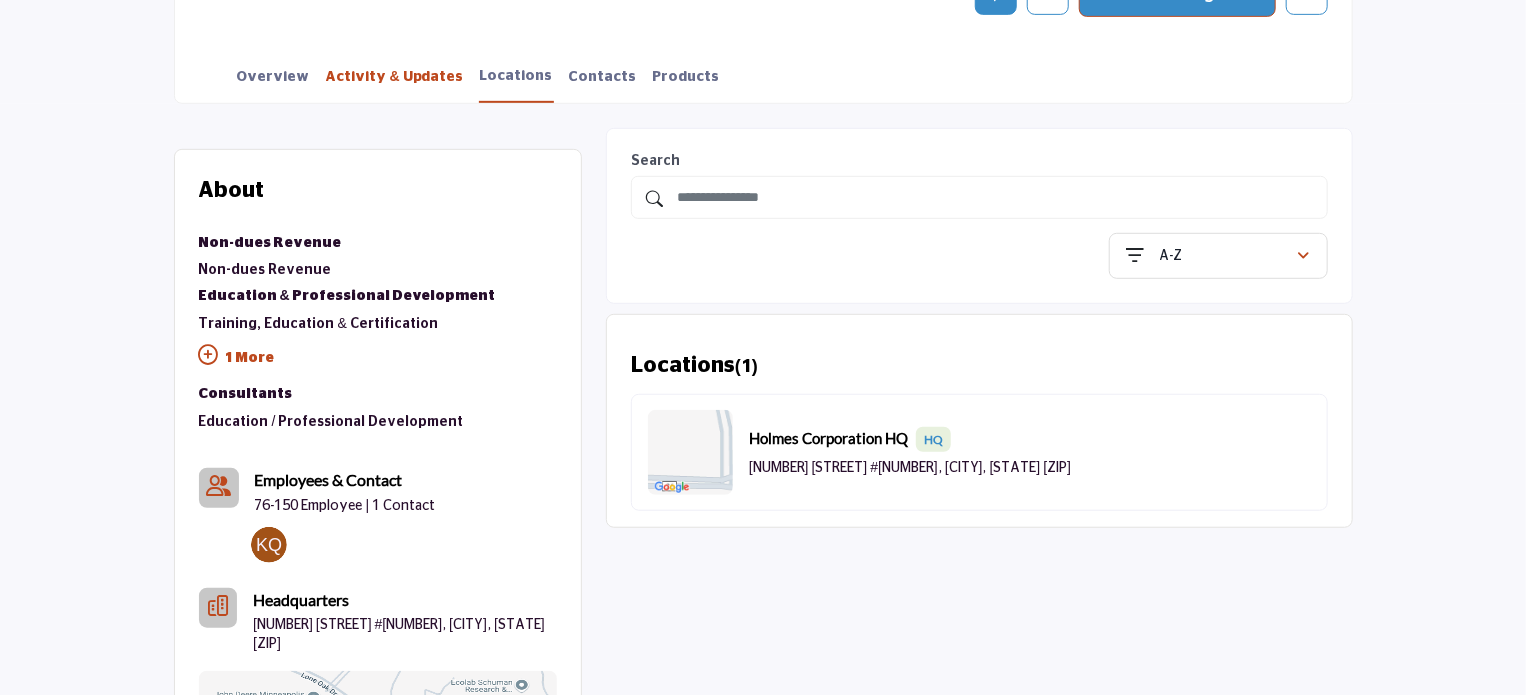click on "Activity & Updates" at bounding box center [395, 84] 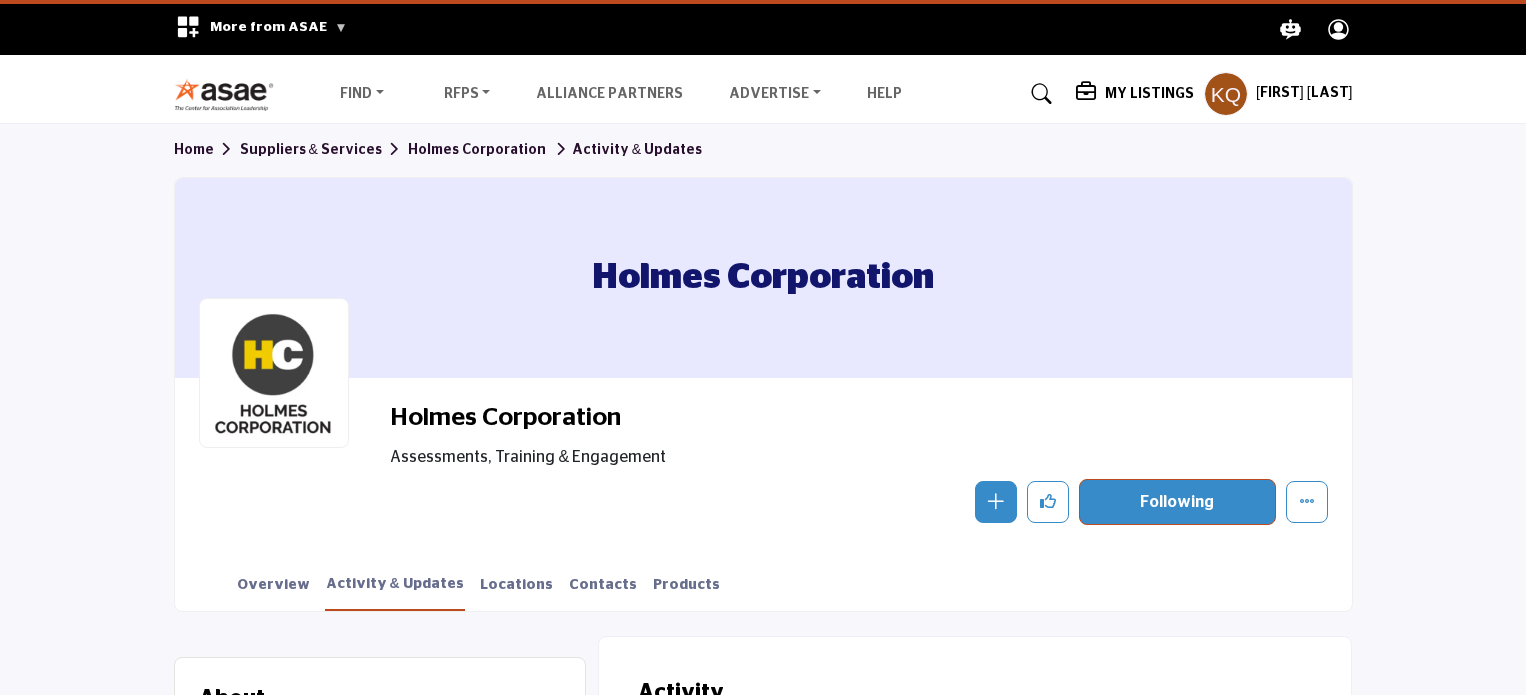 scroll, scrollTop: 0, scrollLeft: 0, axis: both 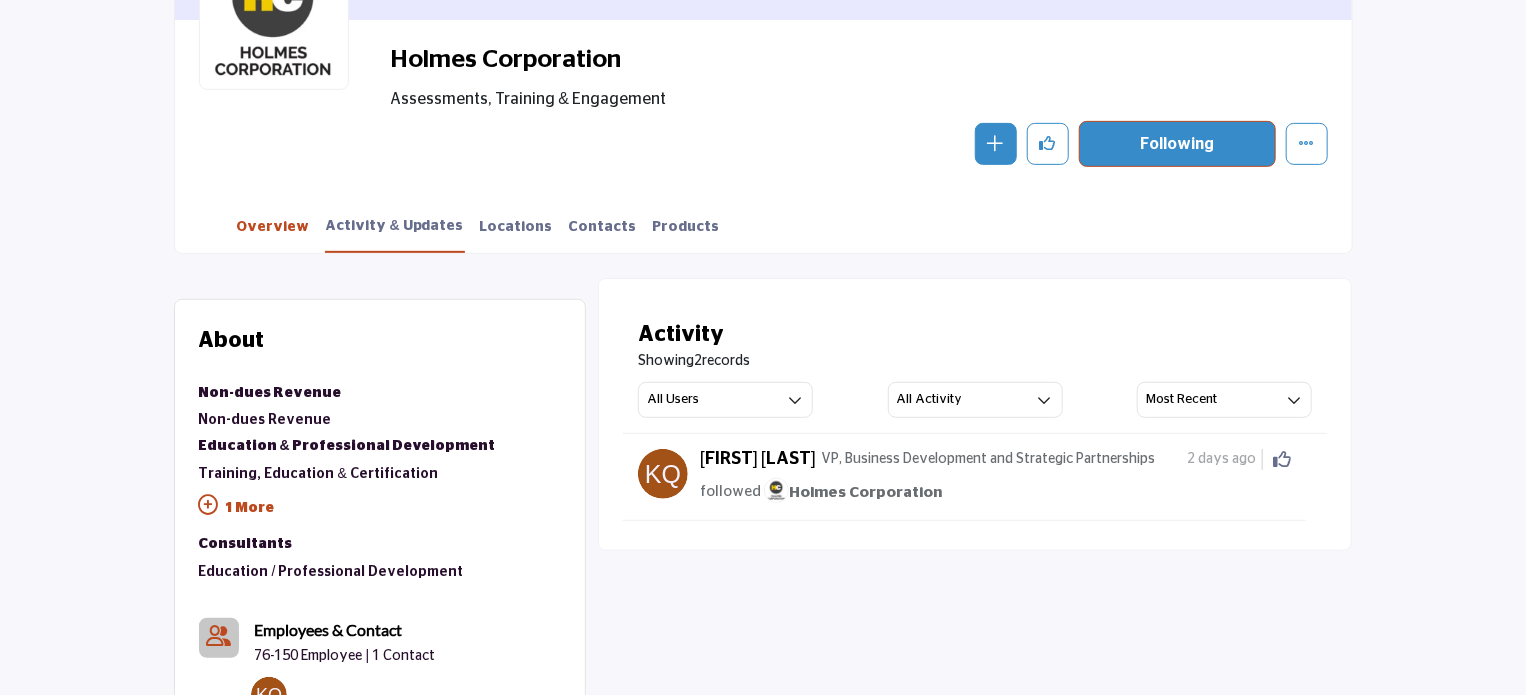 click on "Overview" at bounding box center (273, 234) 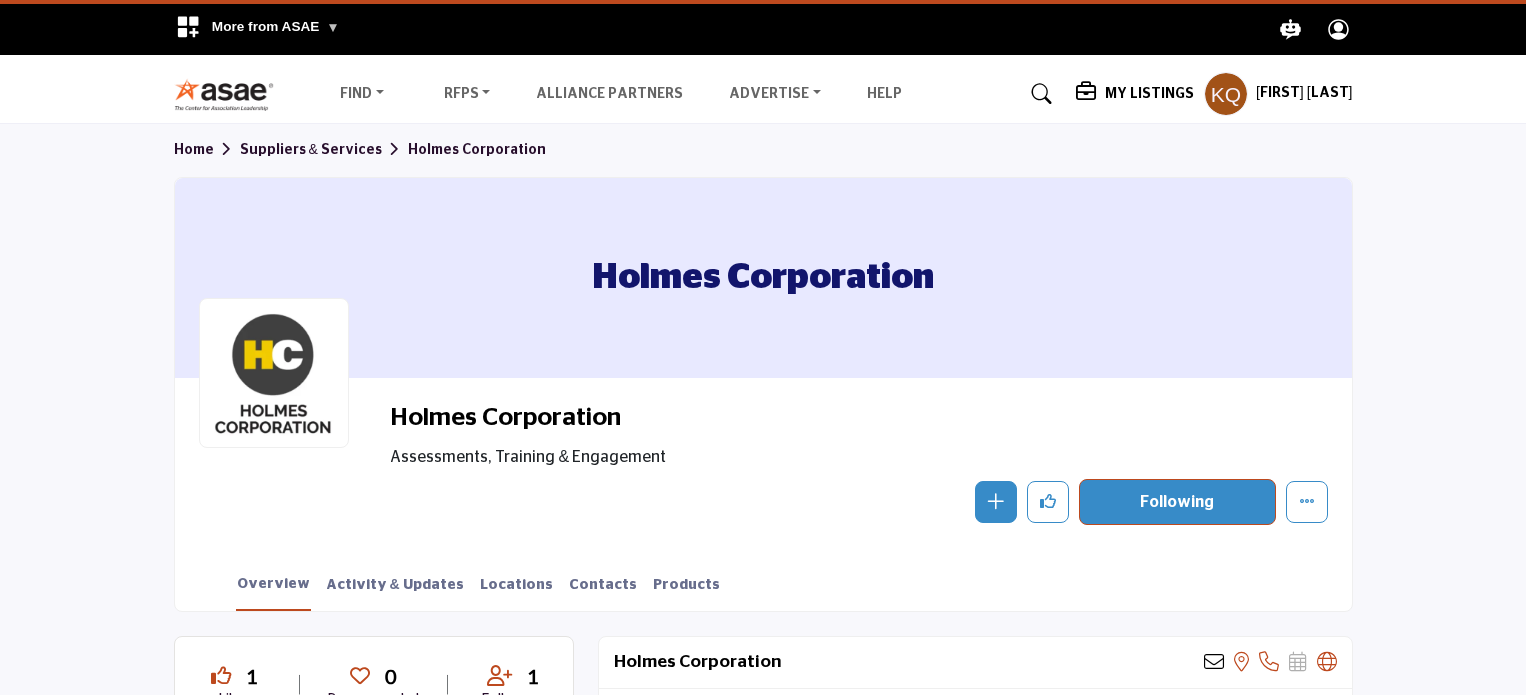 scroll, scrollTop: 0, scrollLeft: 0, axis: both 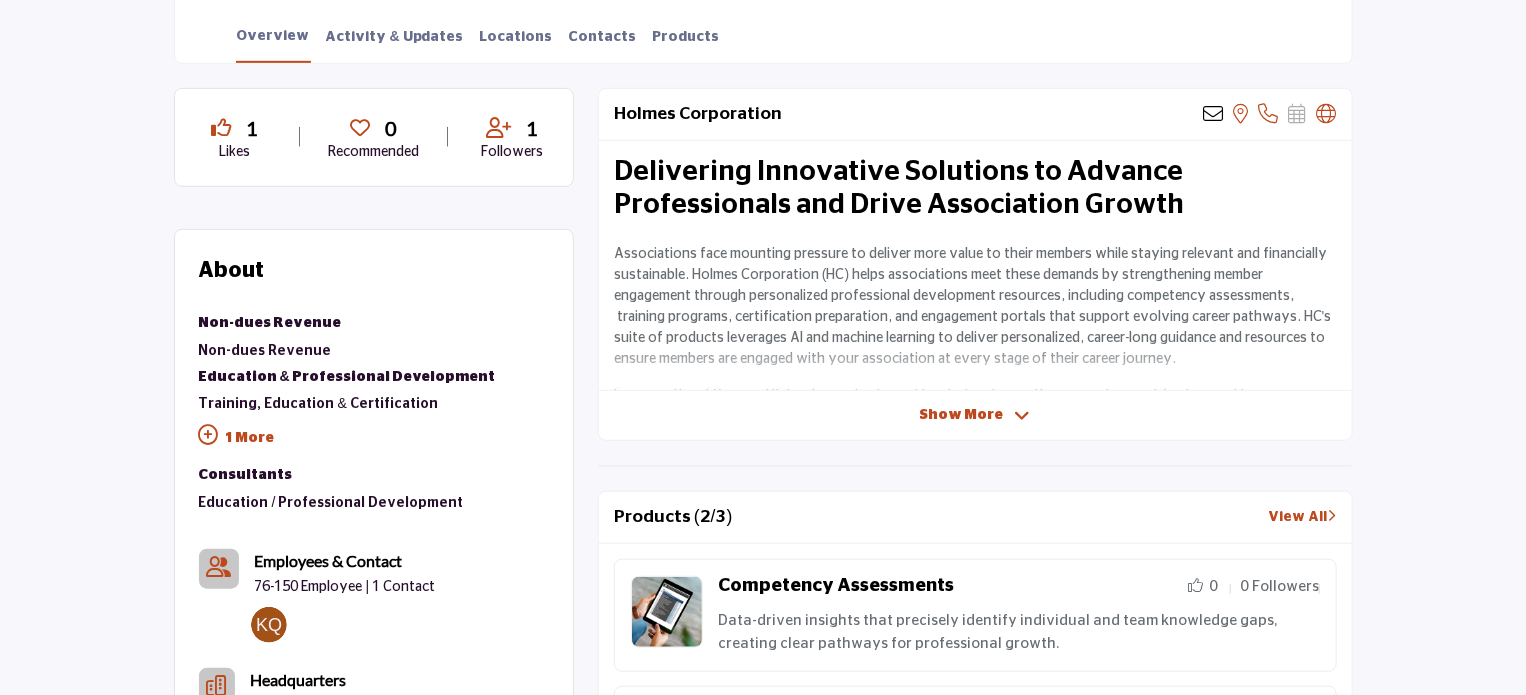 click on "Show More" at bounding box center (962, 415) 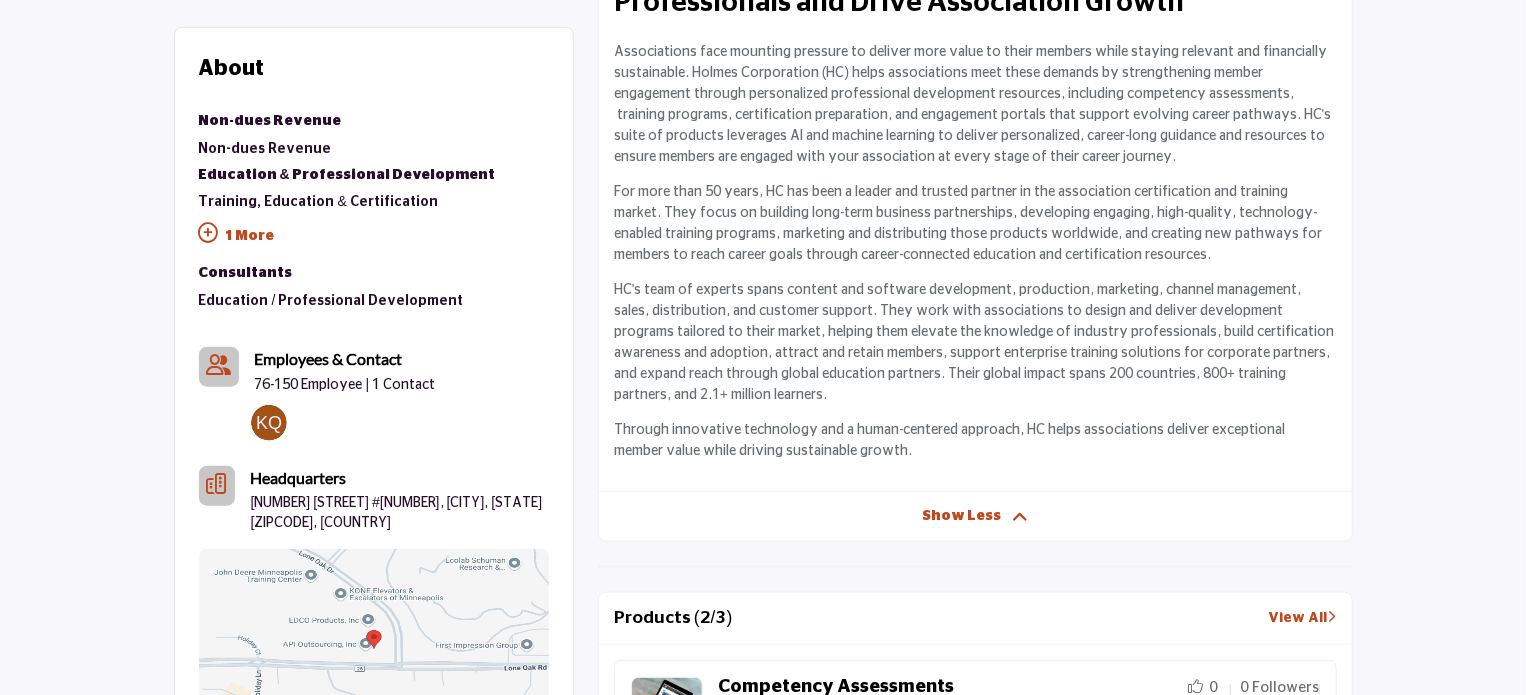 scroll, scrollTop: 758, scrollLeft: 0, axis: vertical 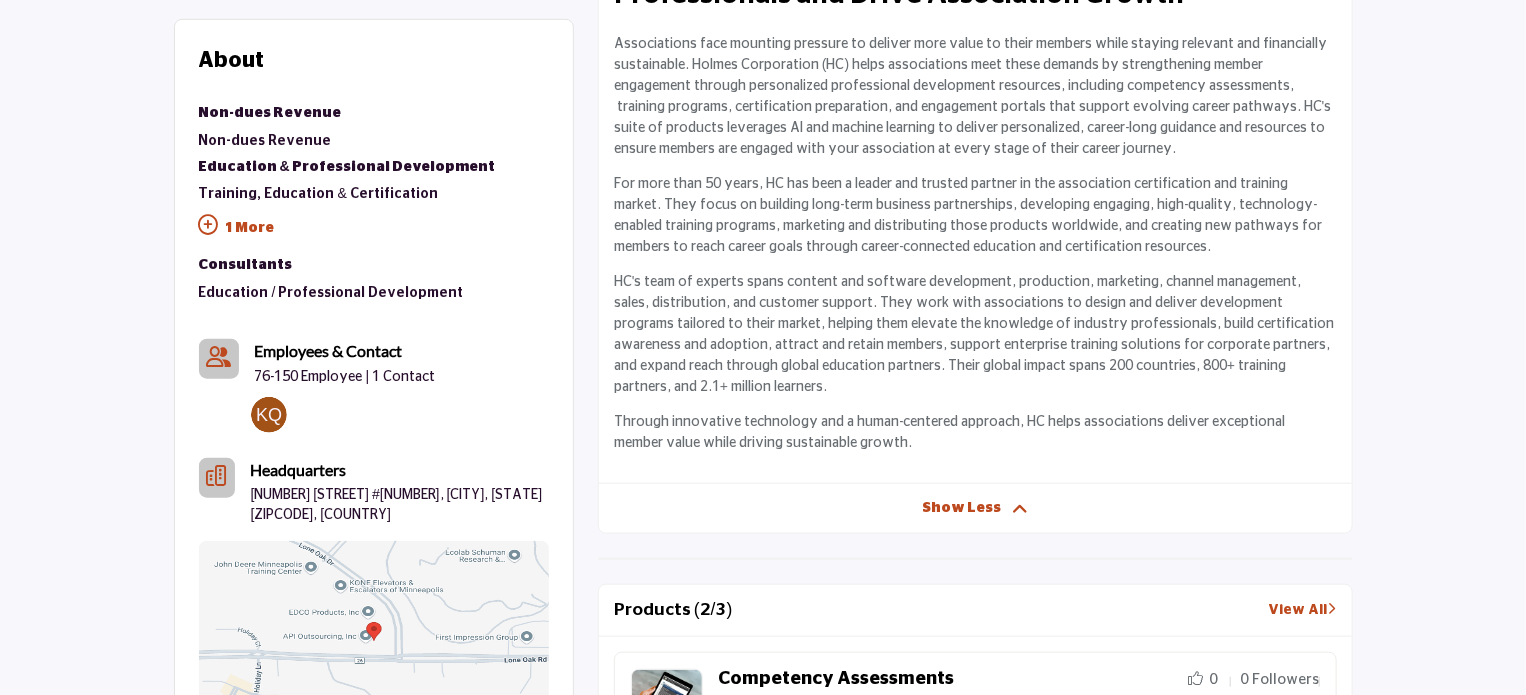drag, startPoint x: 1530, startPoint y: 191, endPoint x: 1532, endPoint y: 276, distance: 85.02353 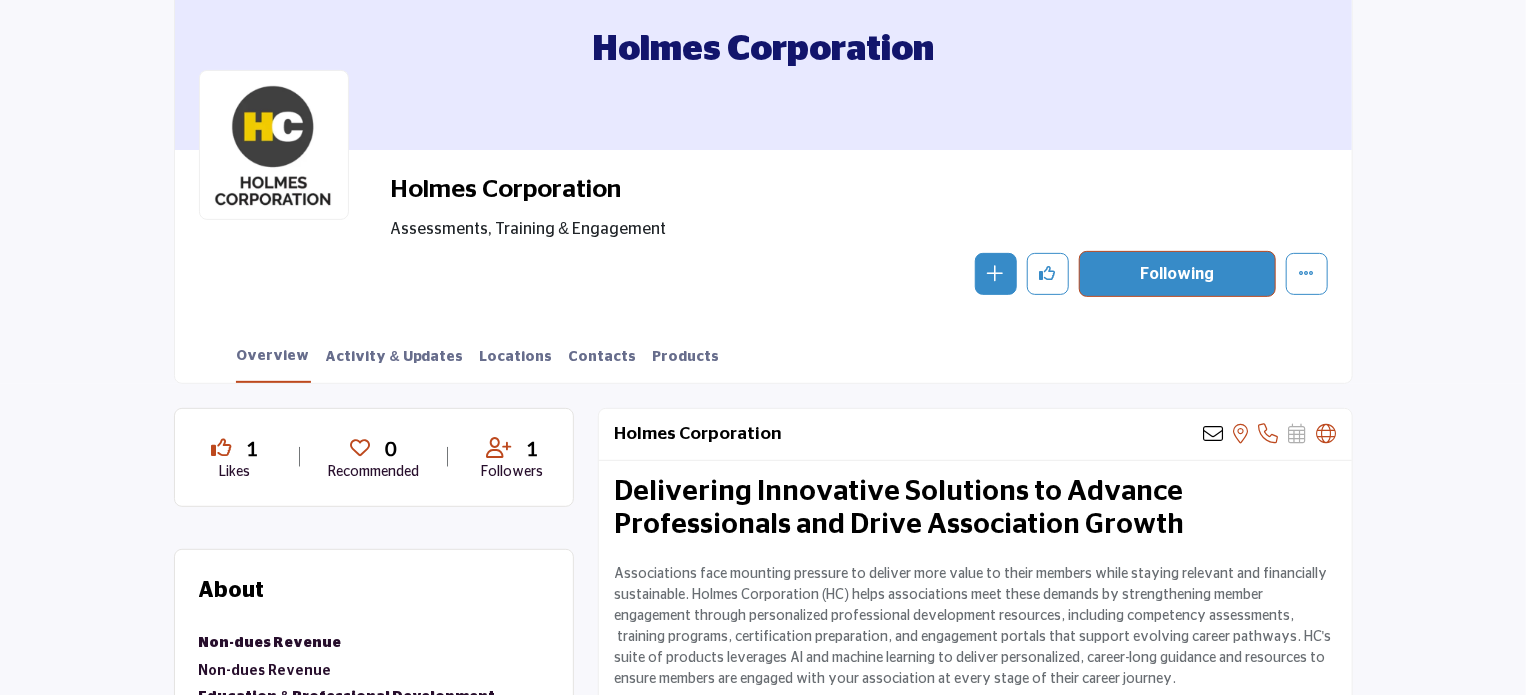 scroll, scrollTop: 245, scrollLeft: 0, axis: vertical 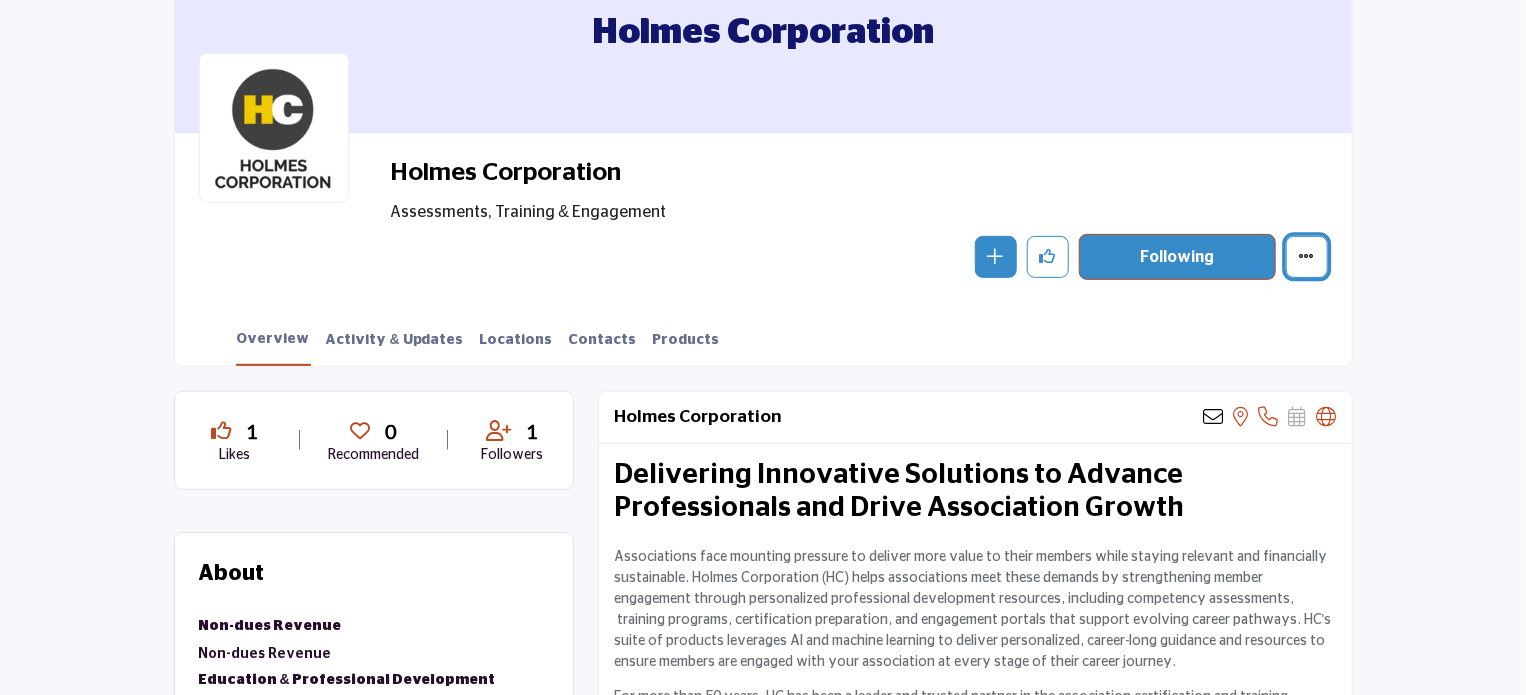 click at bounding box center [1307, 257] 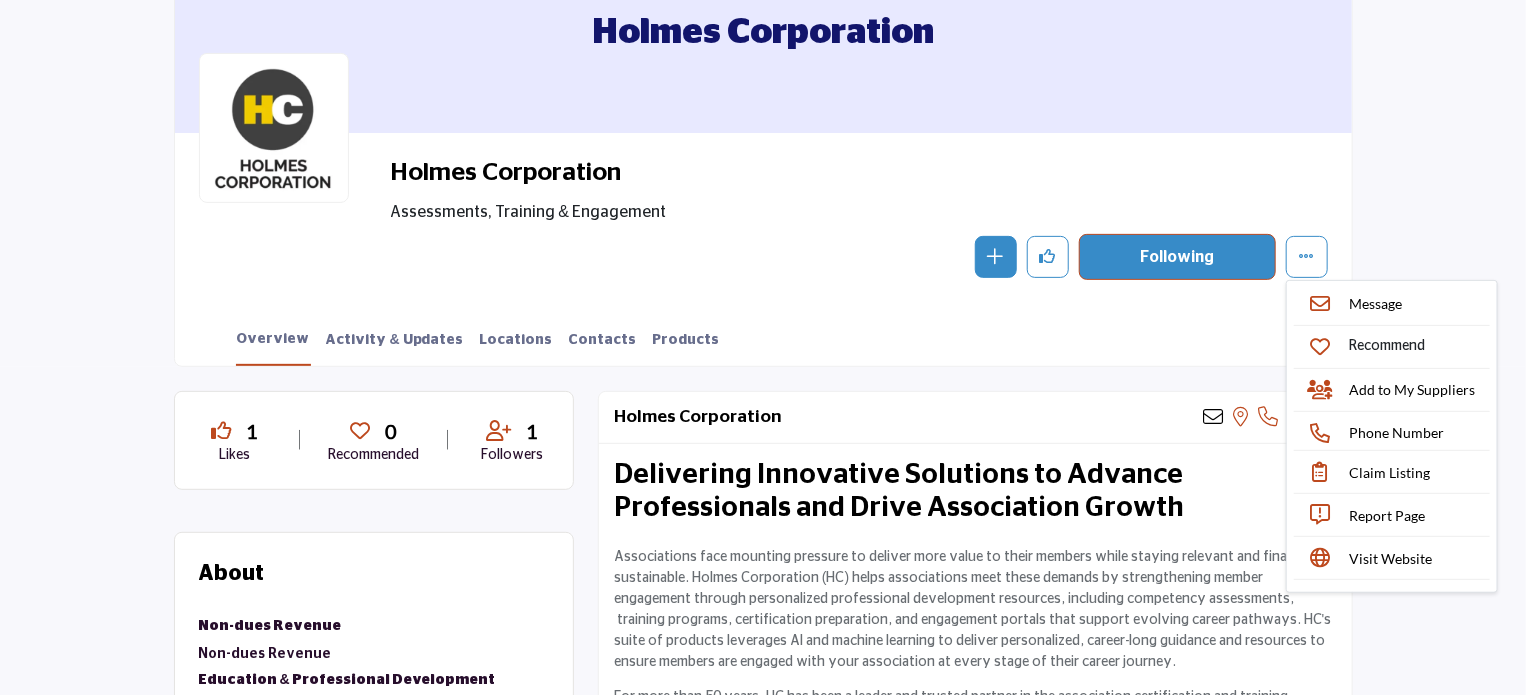 click on "Home
Suppliers & Services
Holmes Corporation
Holmes Corporation
Holmes Corporation
Assessments, Training &  Engagement
Follow
Following
Message
Recommend
Add to My Suppliers" at bounding box center (763, 123) 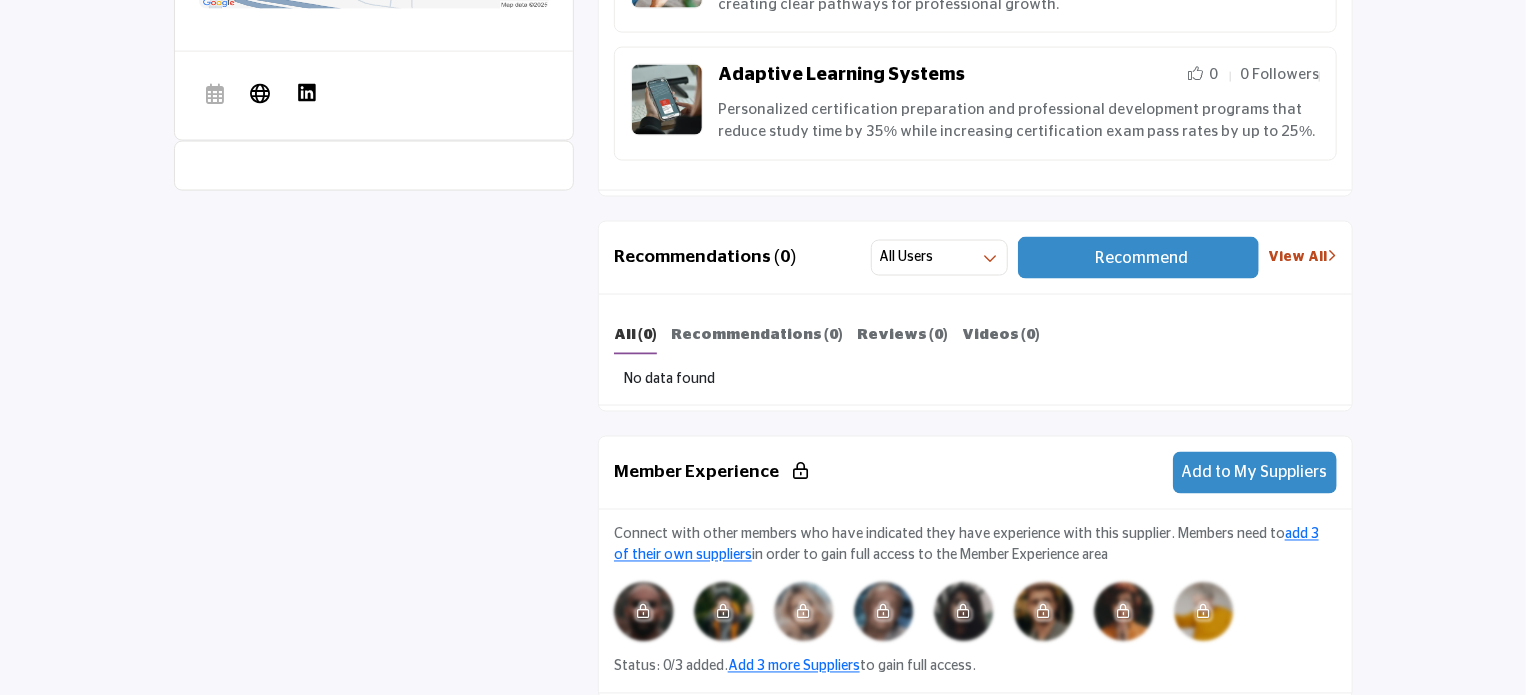 scroll, scrollTop: 1494, scrollLeft: 0, axis: vertical 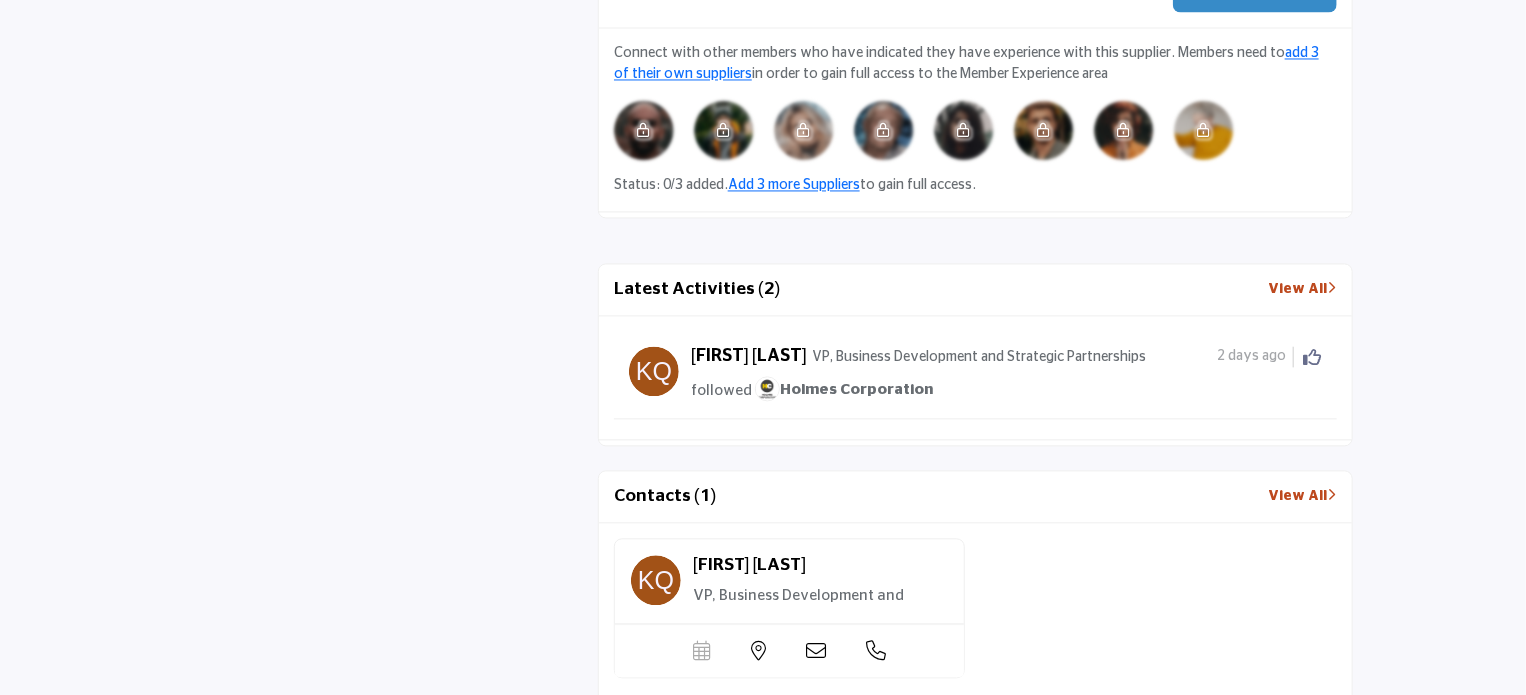 click on "View All" at bounding box center (1303, 289) 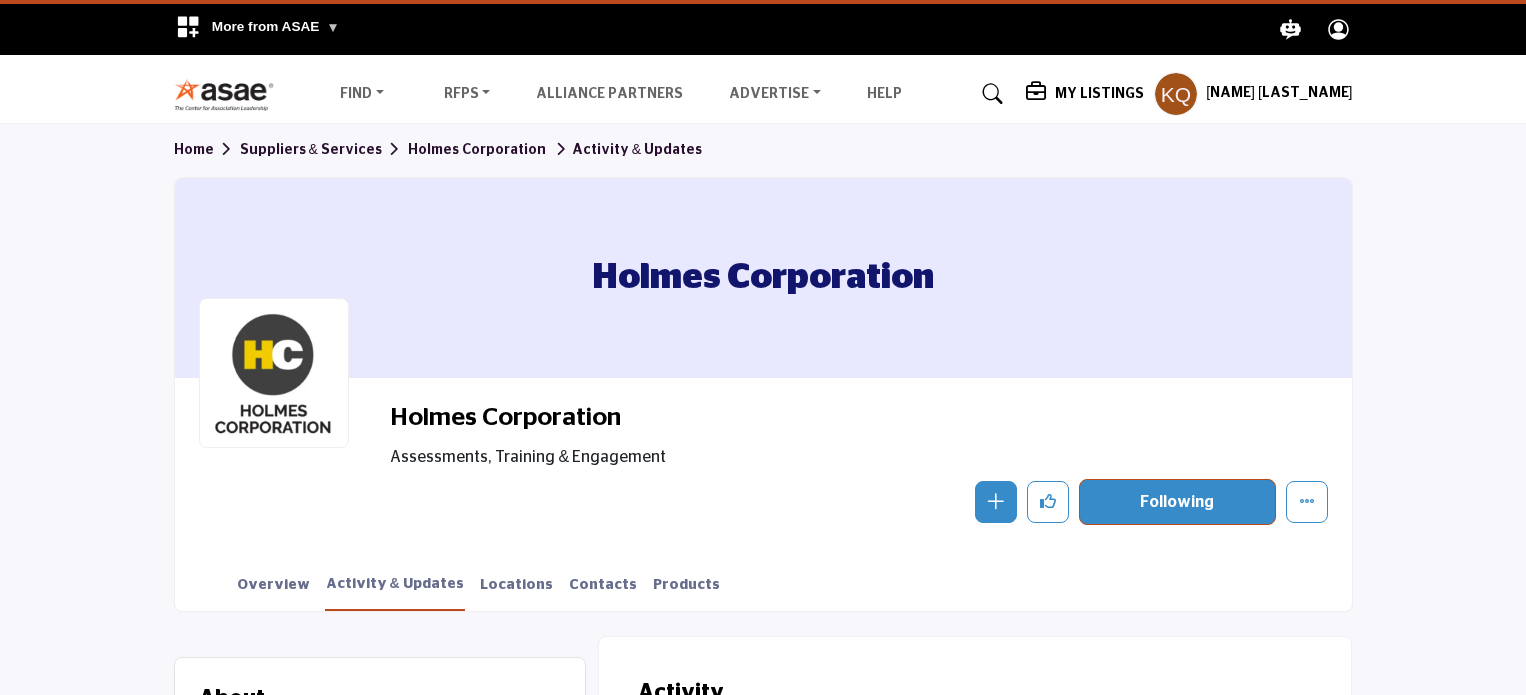 scroll, scrollTop: 0, scrollLeft: 0, axis: both 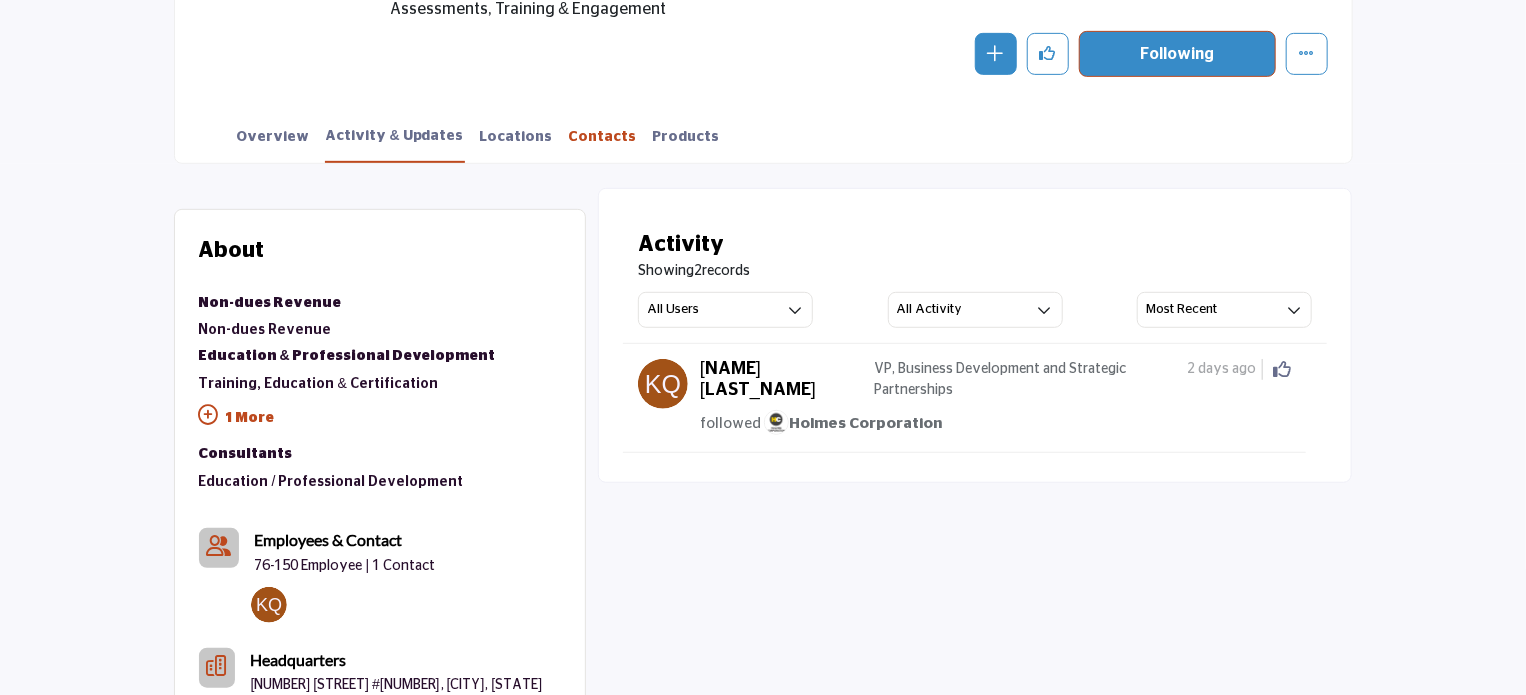 click on "Contacts" at bounding box center (603, 144) 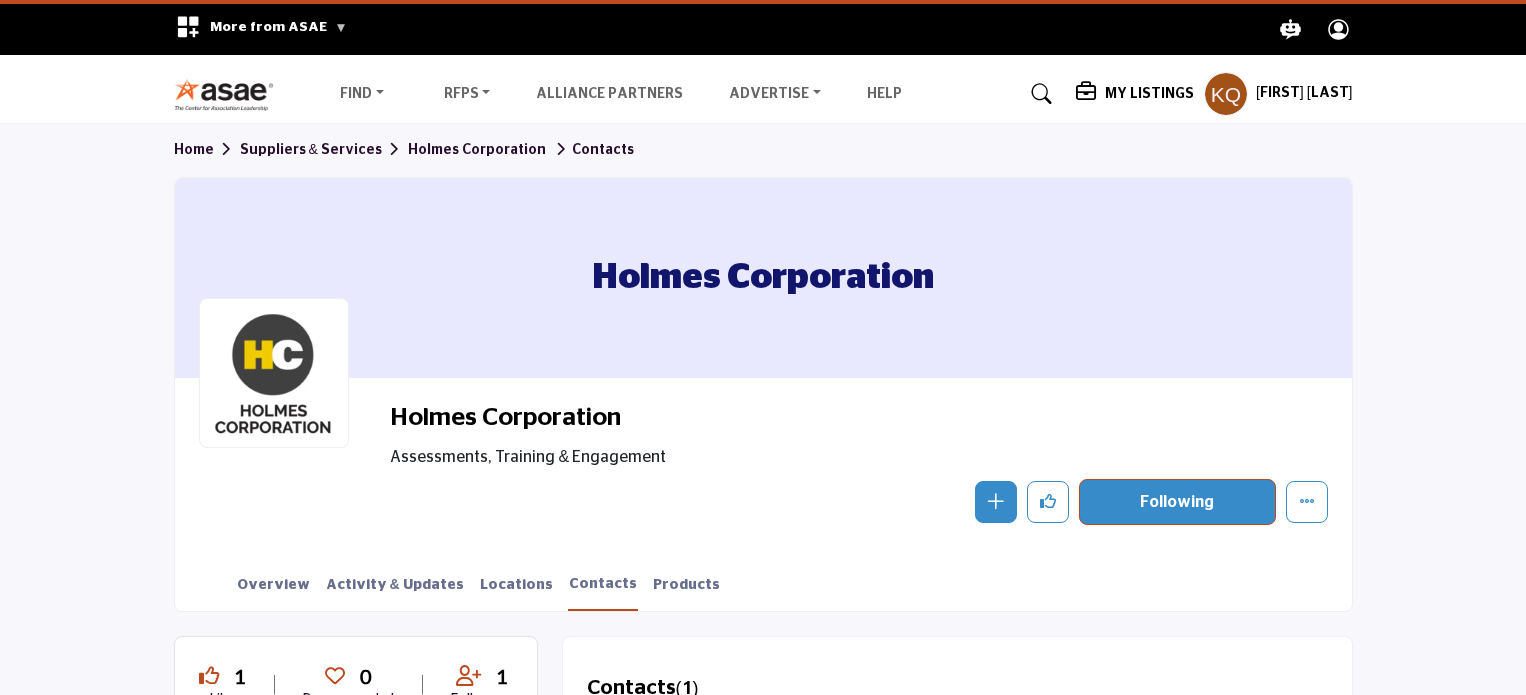 scroll, scrollTop: 0, scrollLeft: 0, axis: both 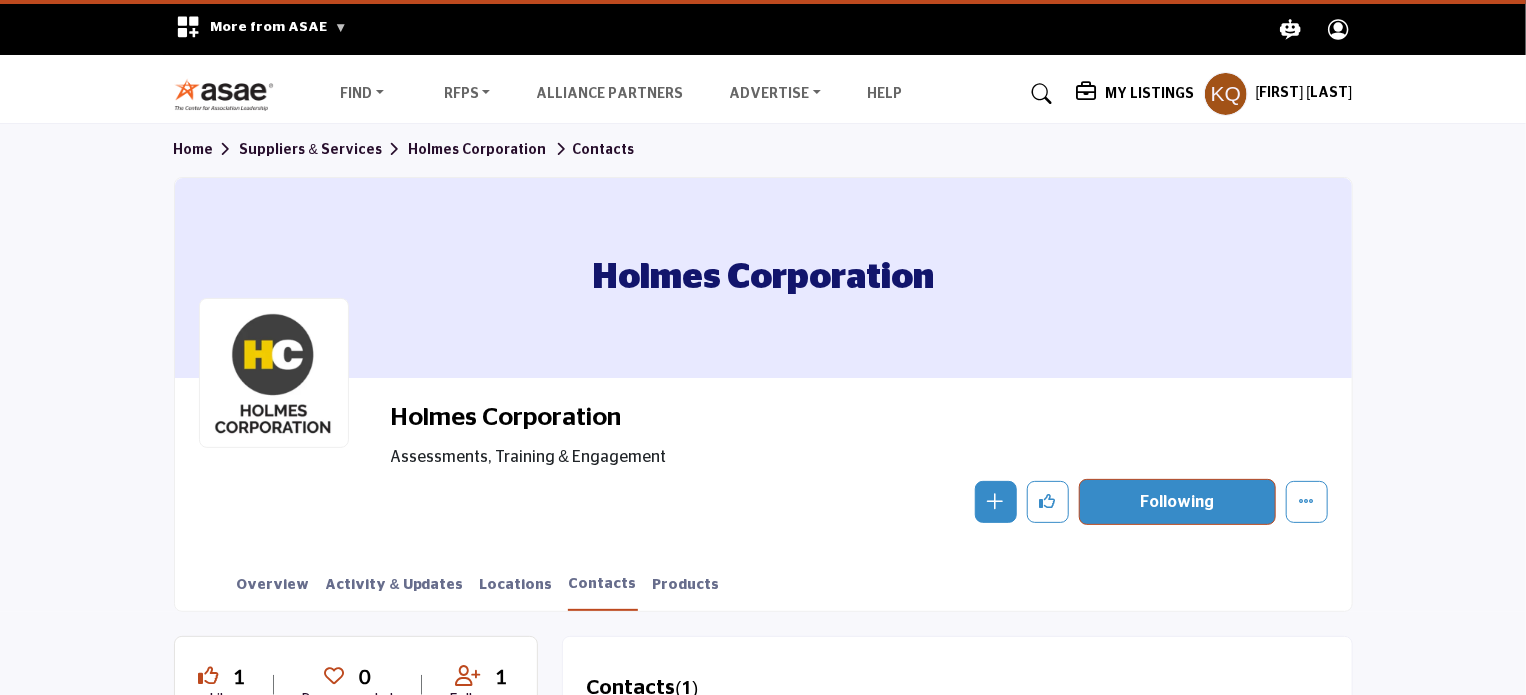 click 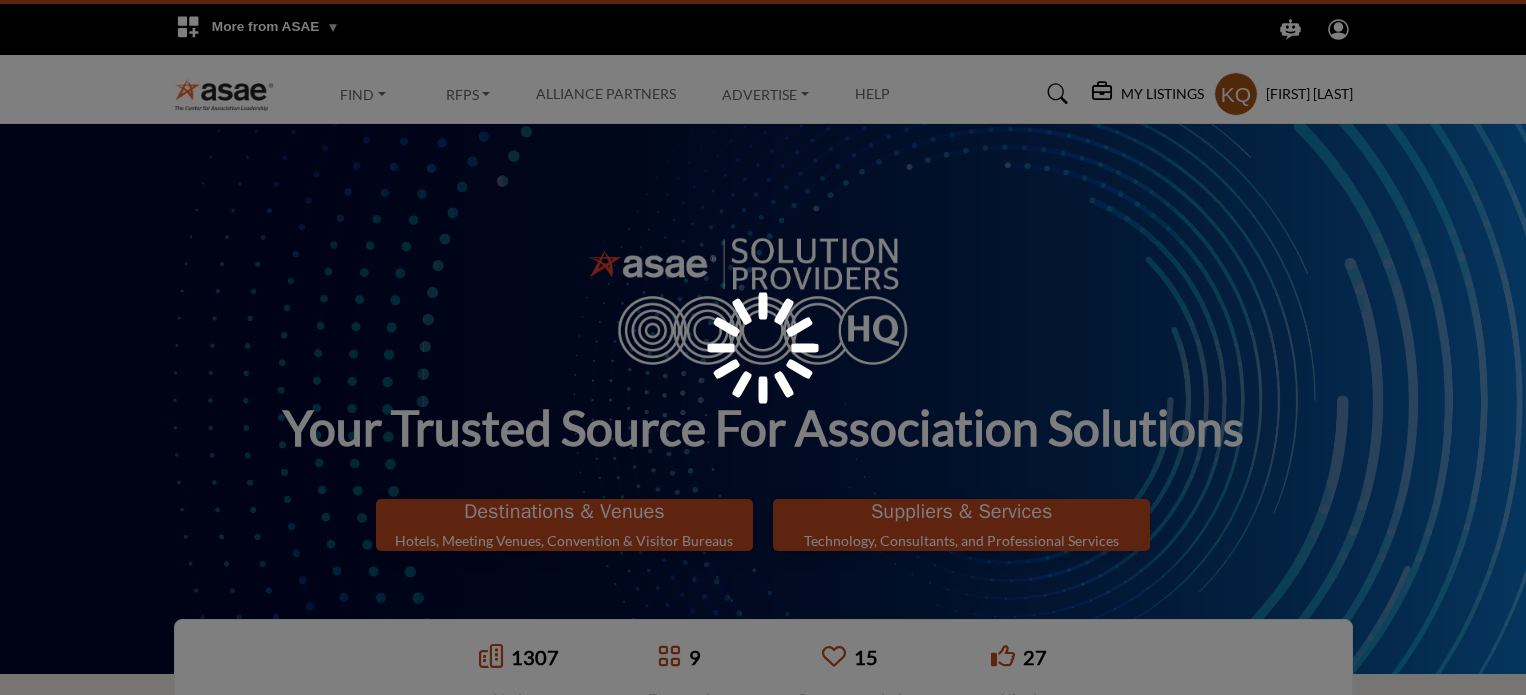 scroll, scrollTop: 0, scrollLeft: 0, axis: both 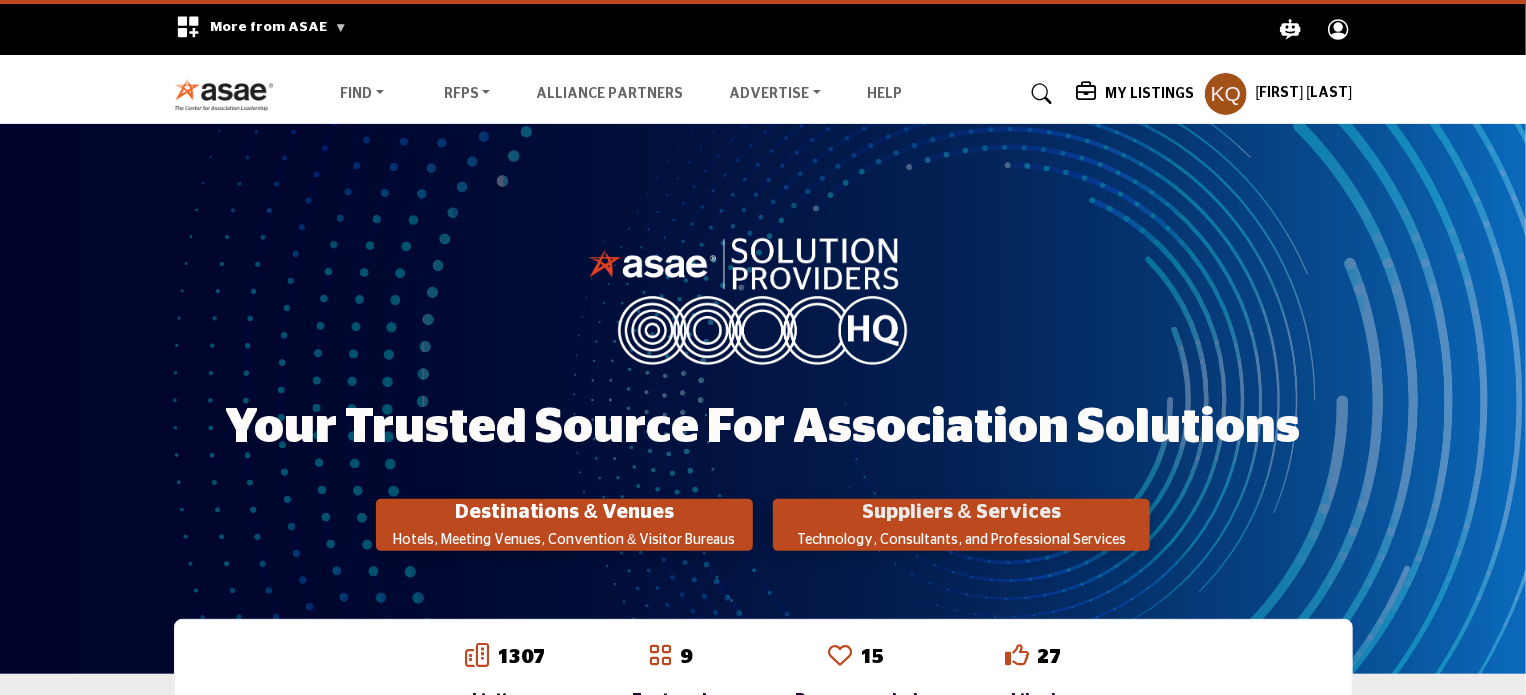 click on "Suppliers & Services" at bounding box center (564, 512) 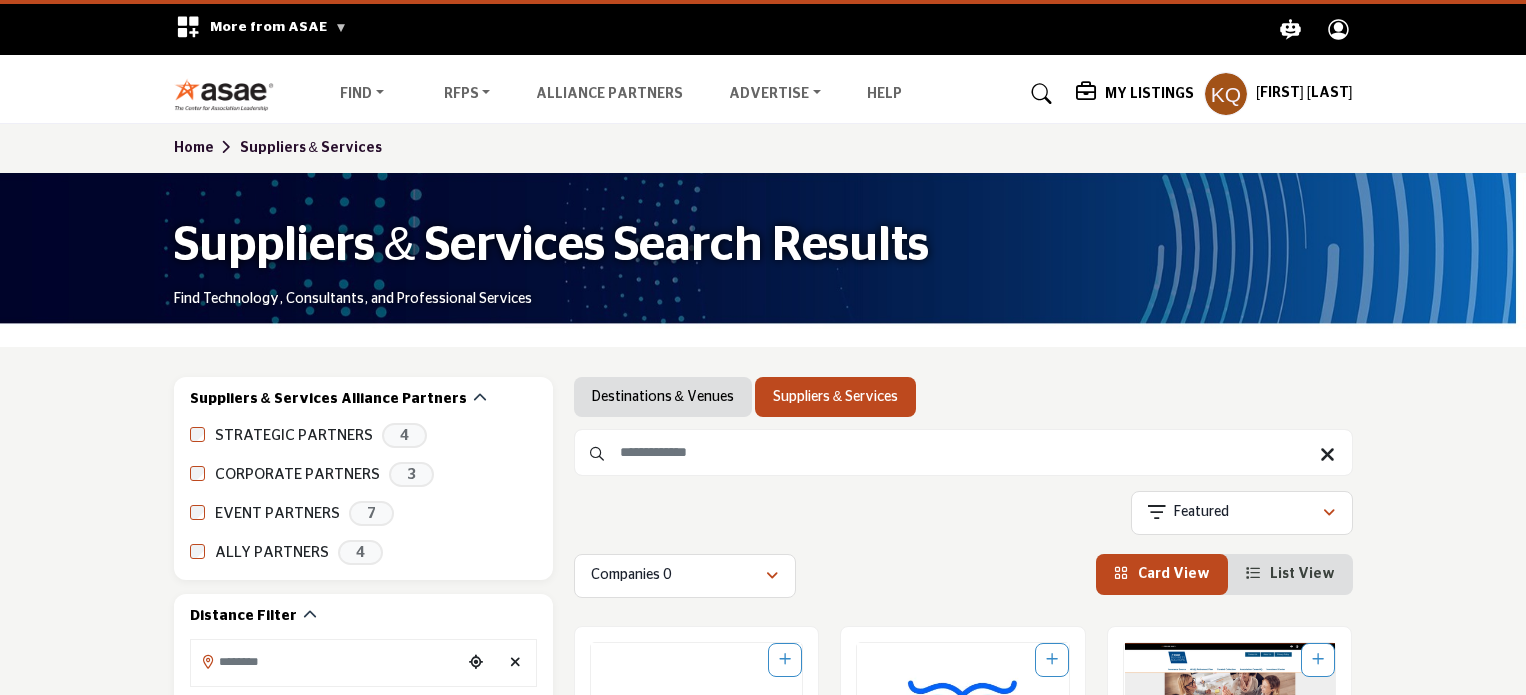 scroll, scrollTop: 0, scrollLeft: 0, axis: both 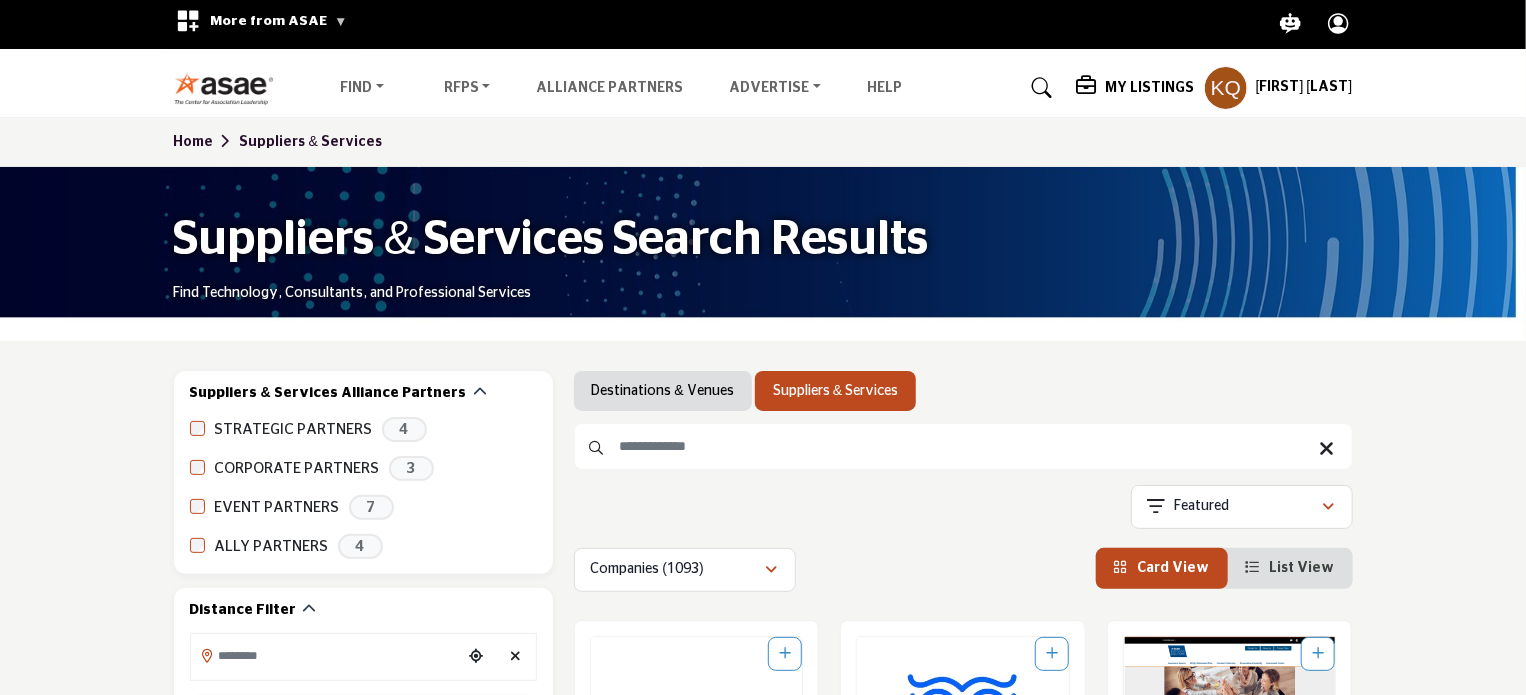 click at bounding box center [963, 446] 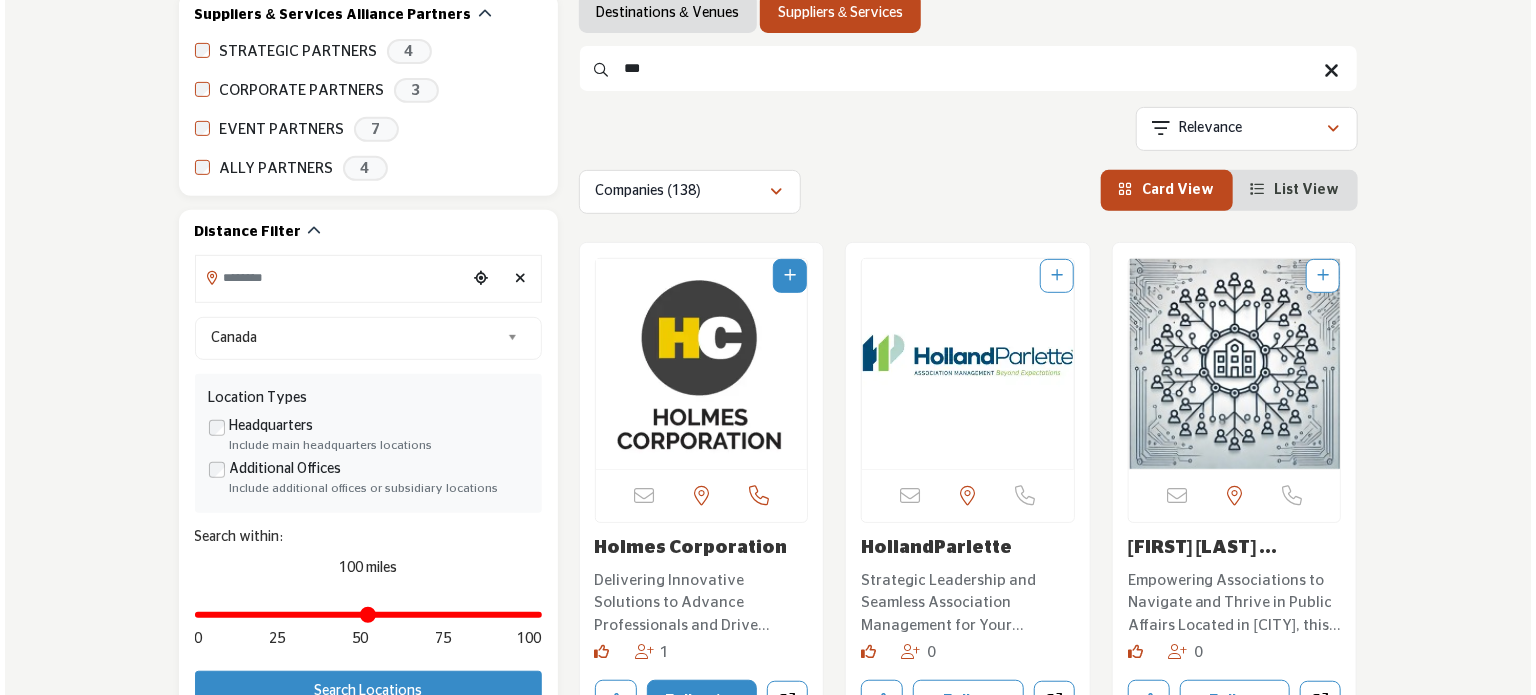 scroll, scrollTop: 421, scrollLeft: 0, axis: vertical 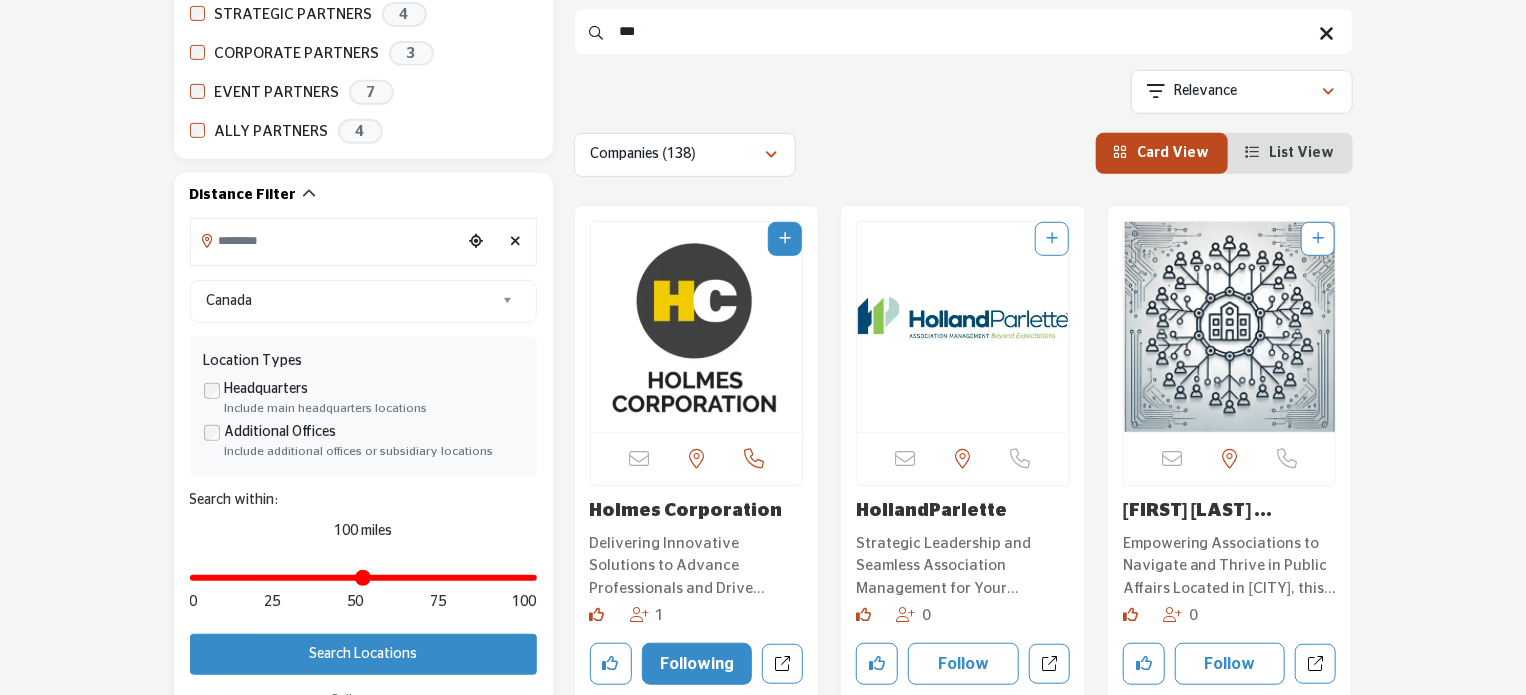 type on "***" 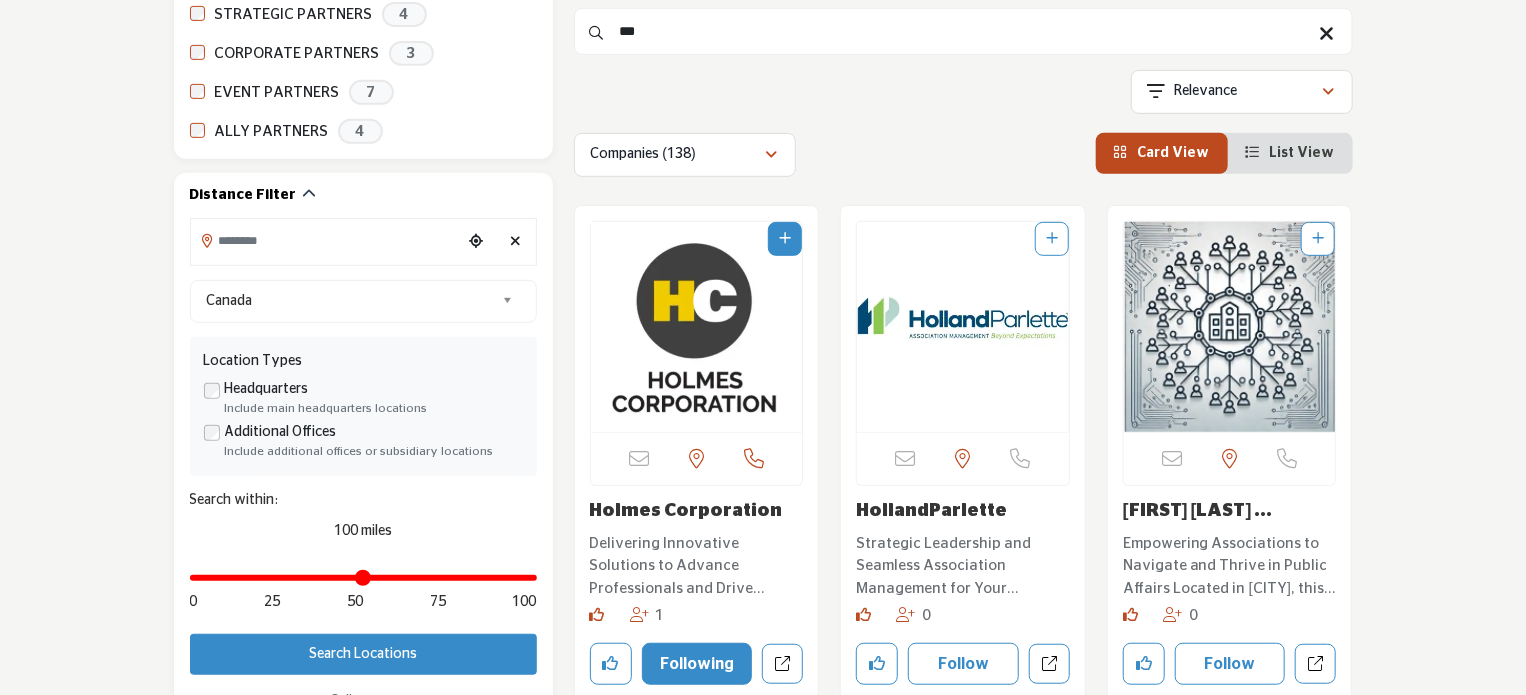 click at bounding box center (785, 238) 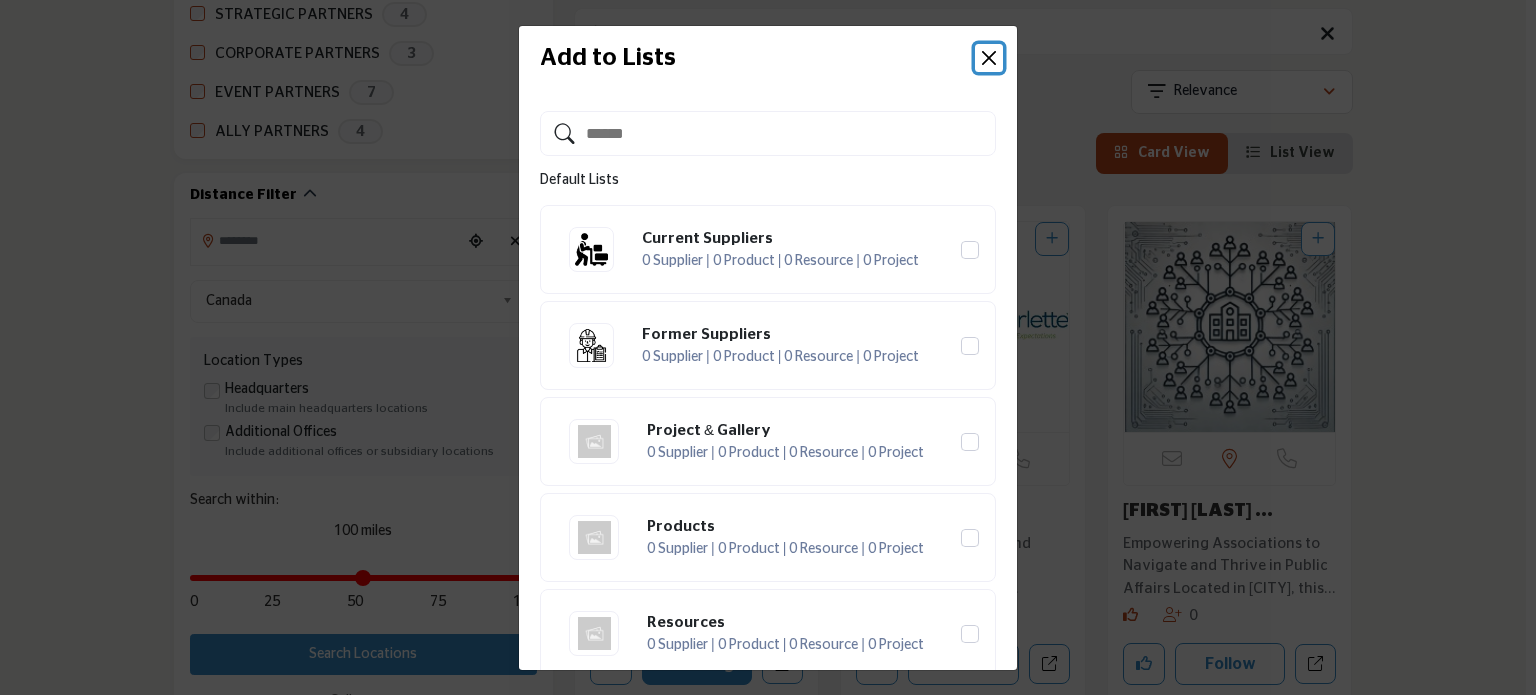 click at bounding box center [989, 58] 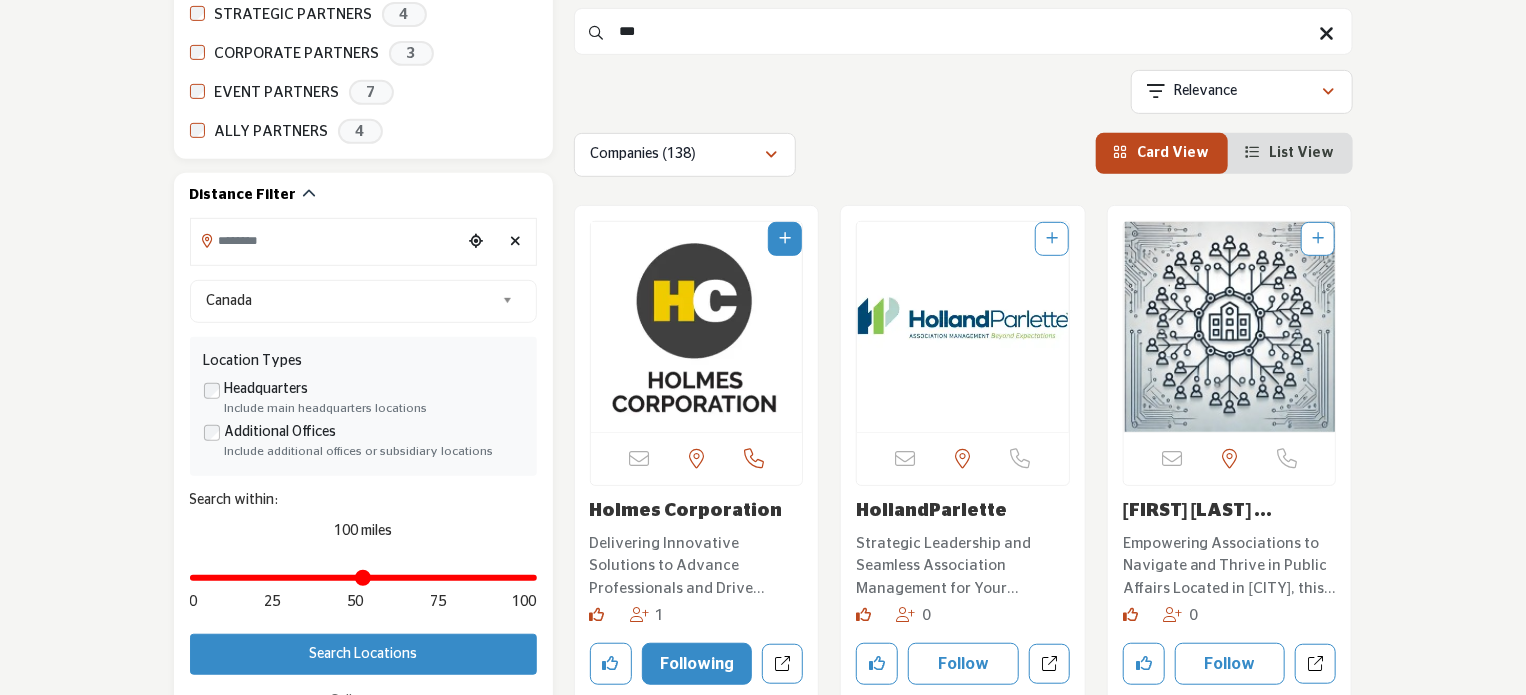 click at bounding box center (785, 239) 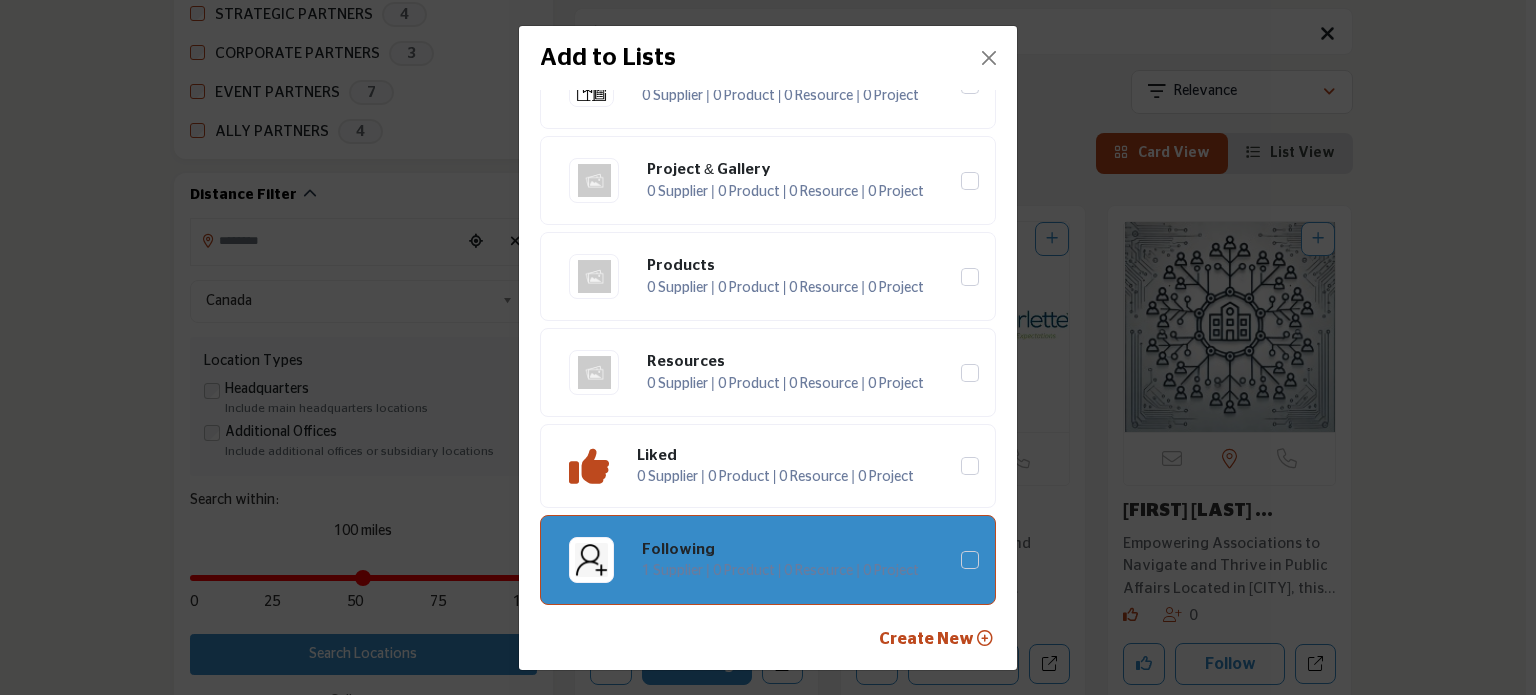 scroll, scrollTop: 18, scrollLeft: 0, axis: vertical 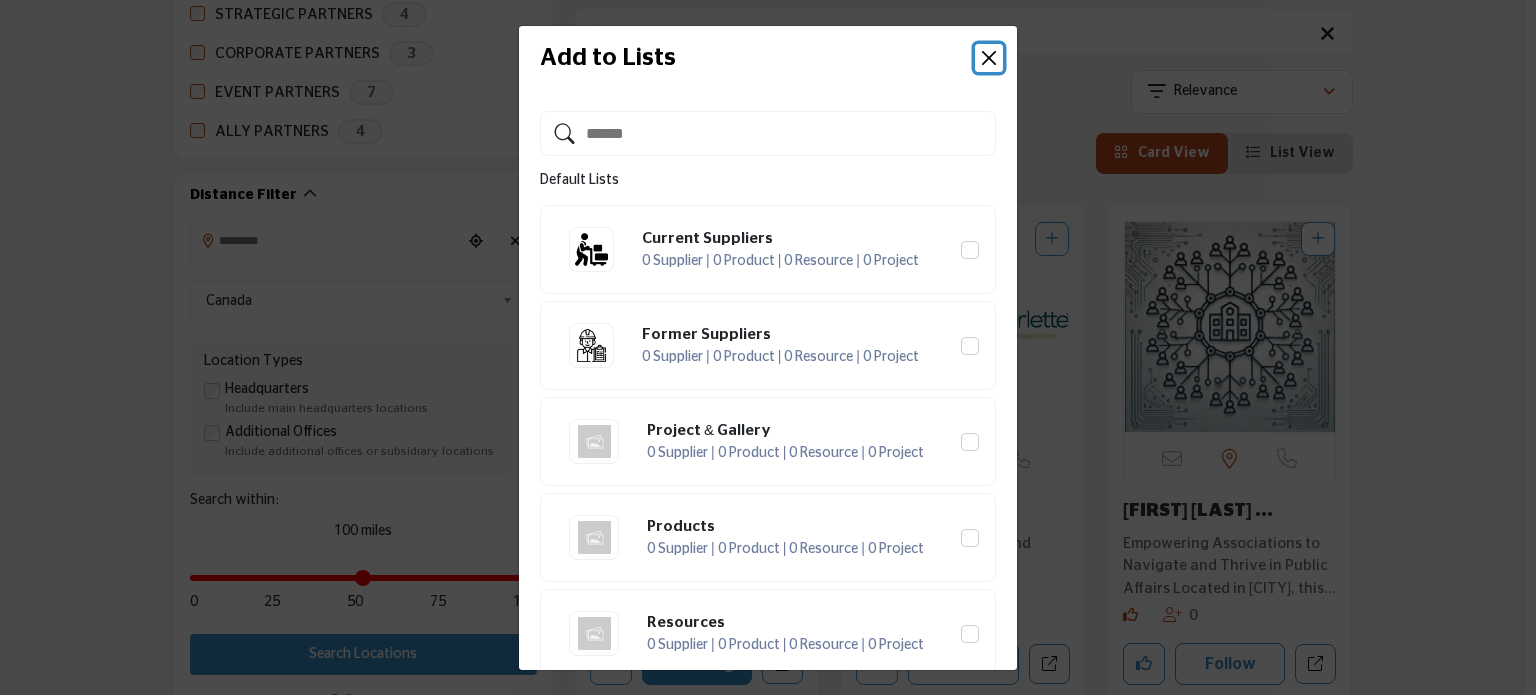 click at bounding box center (989, 58) 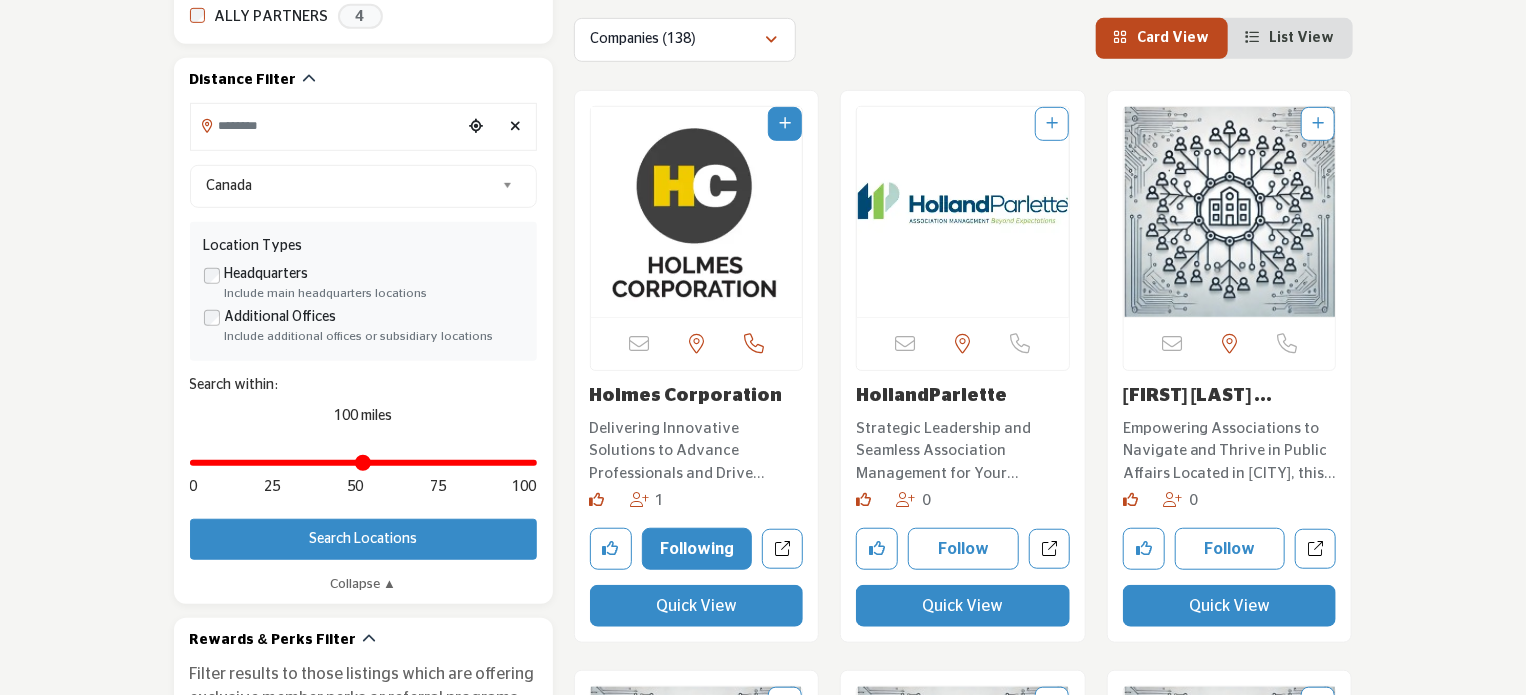 scroll, scrollTop: 549, scrollLeft: 0, axis: vertical 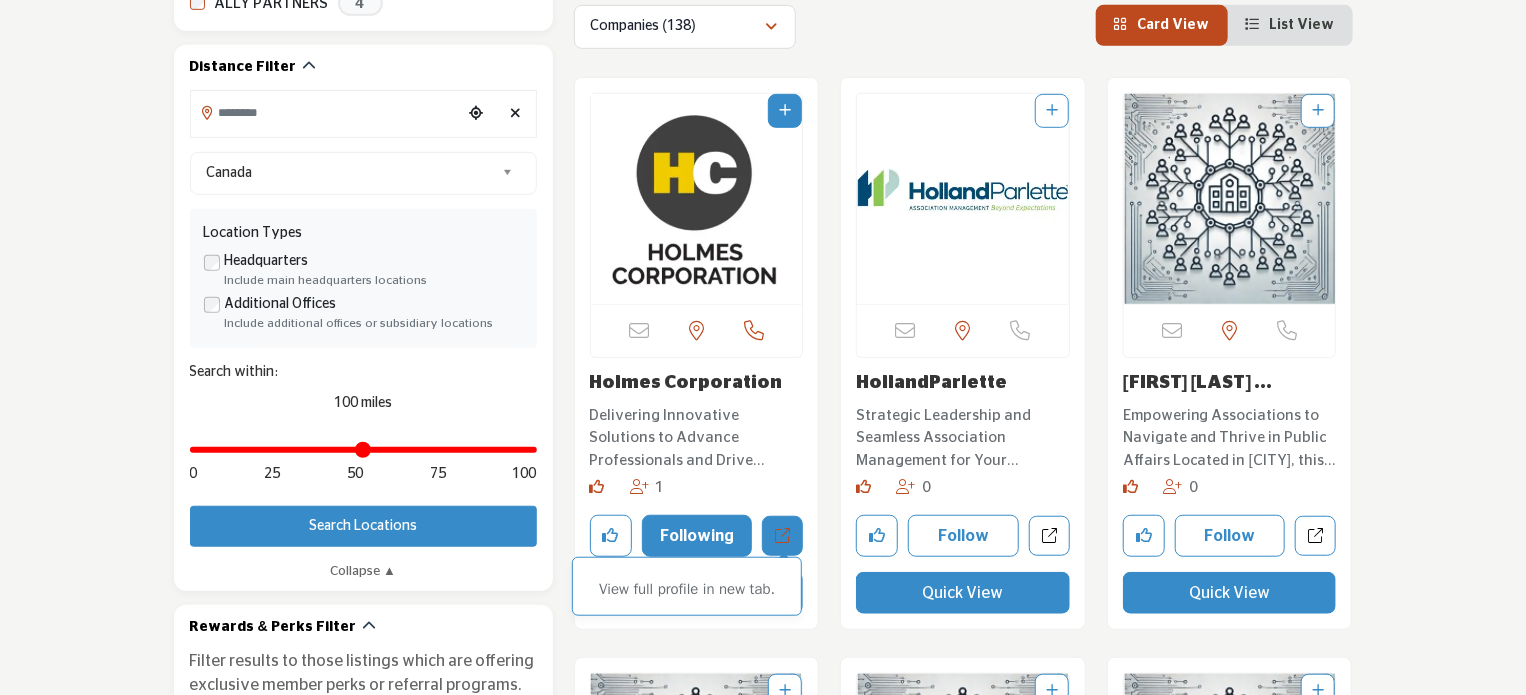click on "View full profile in new tab." at bounding box center (782, 536) 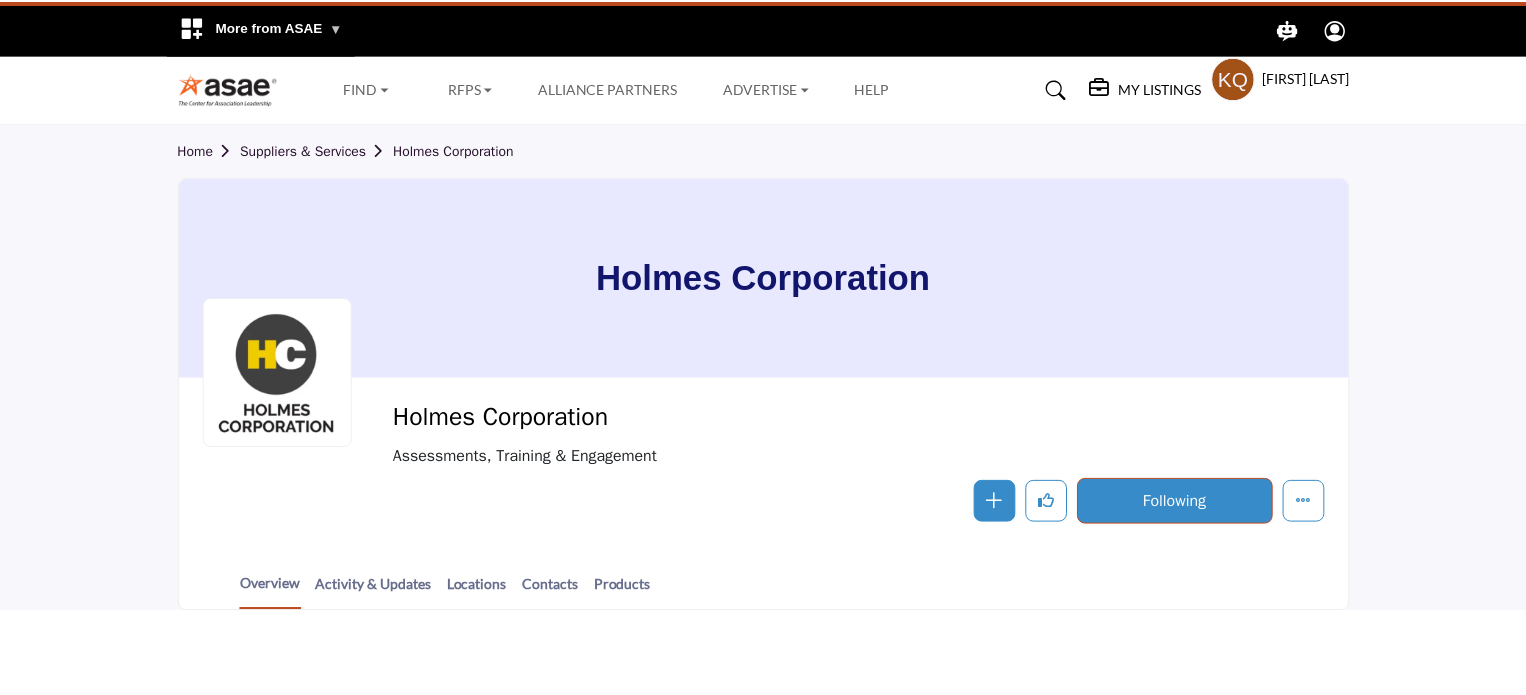scroll, scrollTop: 0, scrollLeft: 0, axis: both 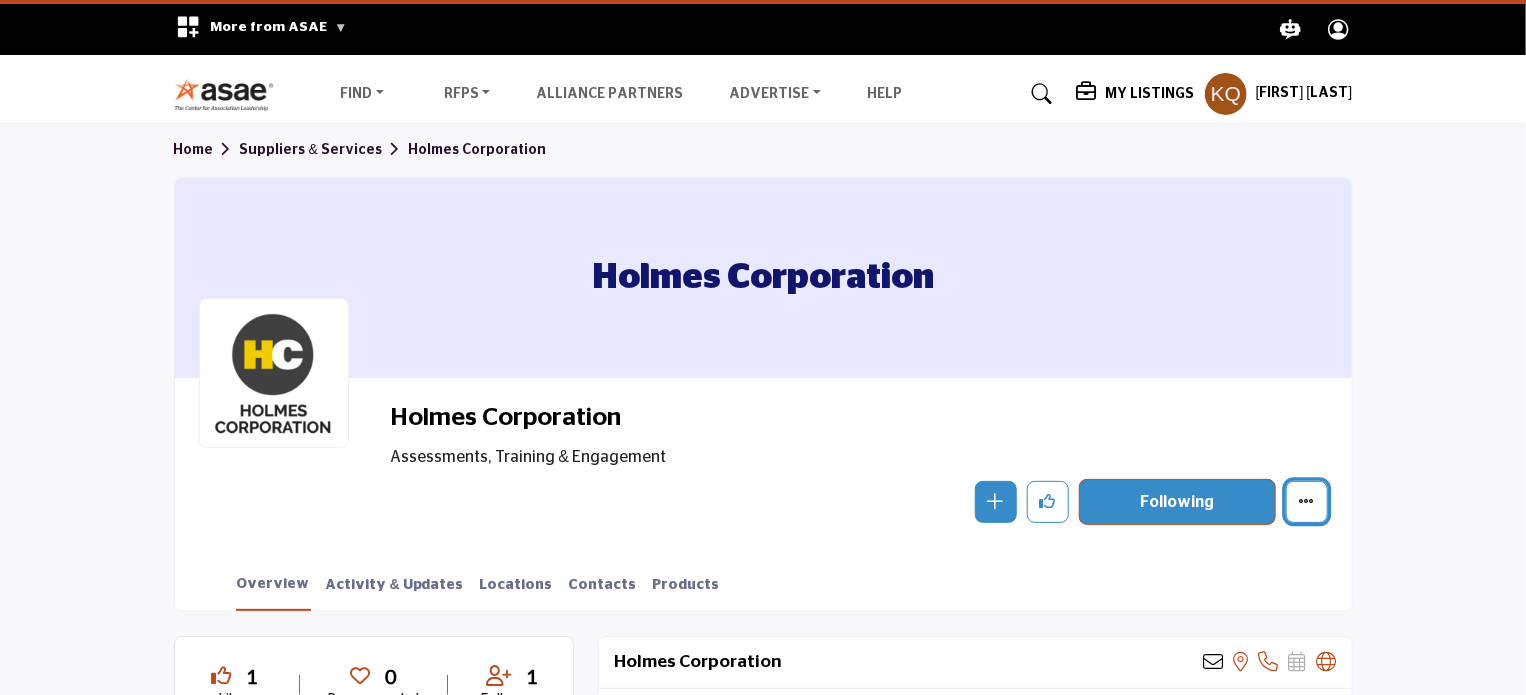 click at bounding box center [1307, 501] 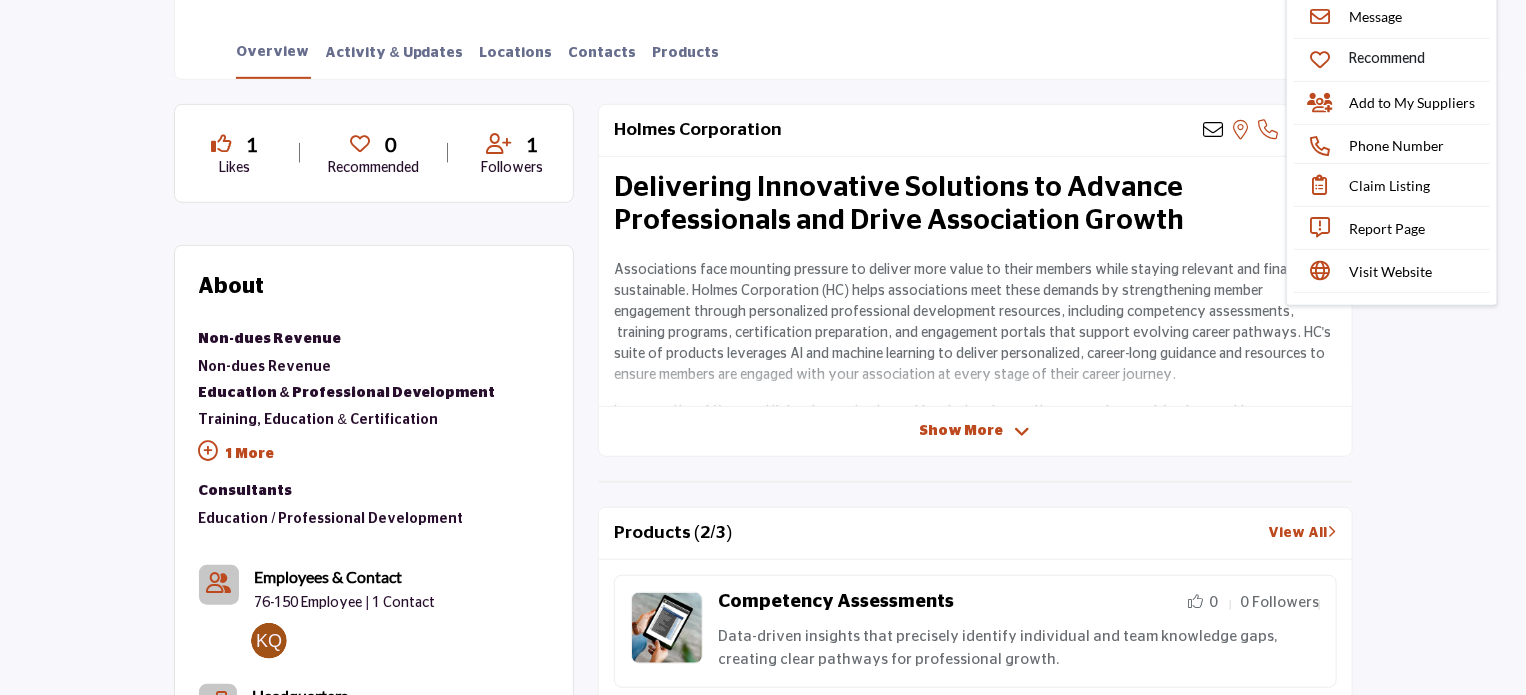 scroll, scrollTop: 540, scrollLeft: 0, axis: vertical 